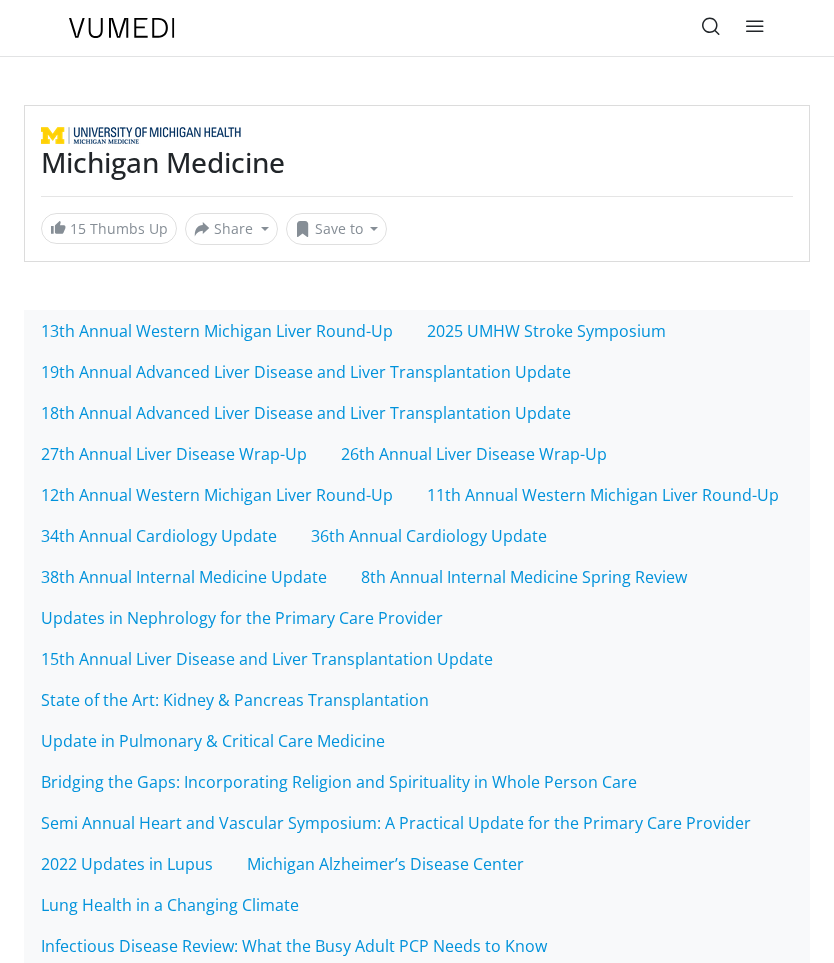 scroll, scrollTop: -18, scrollLeft: 0, axis: vertical 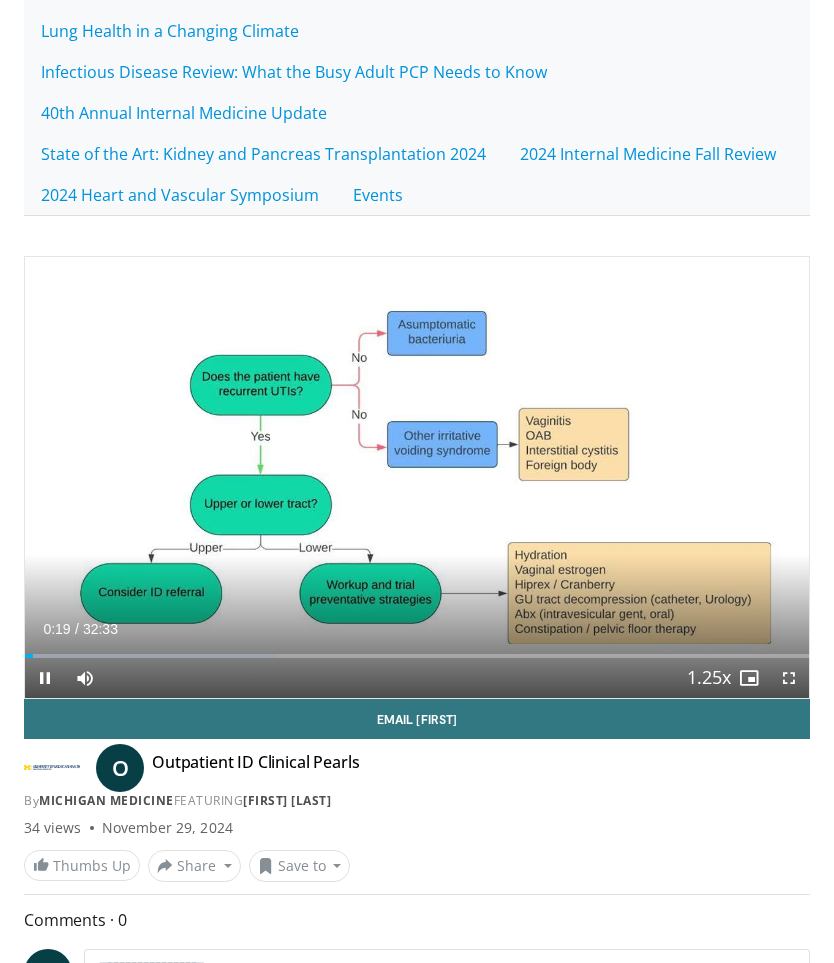 click at bounding box center [632, 477] 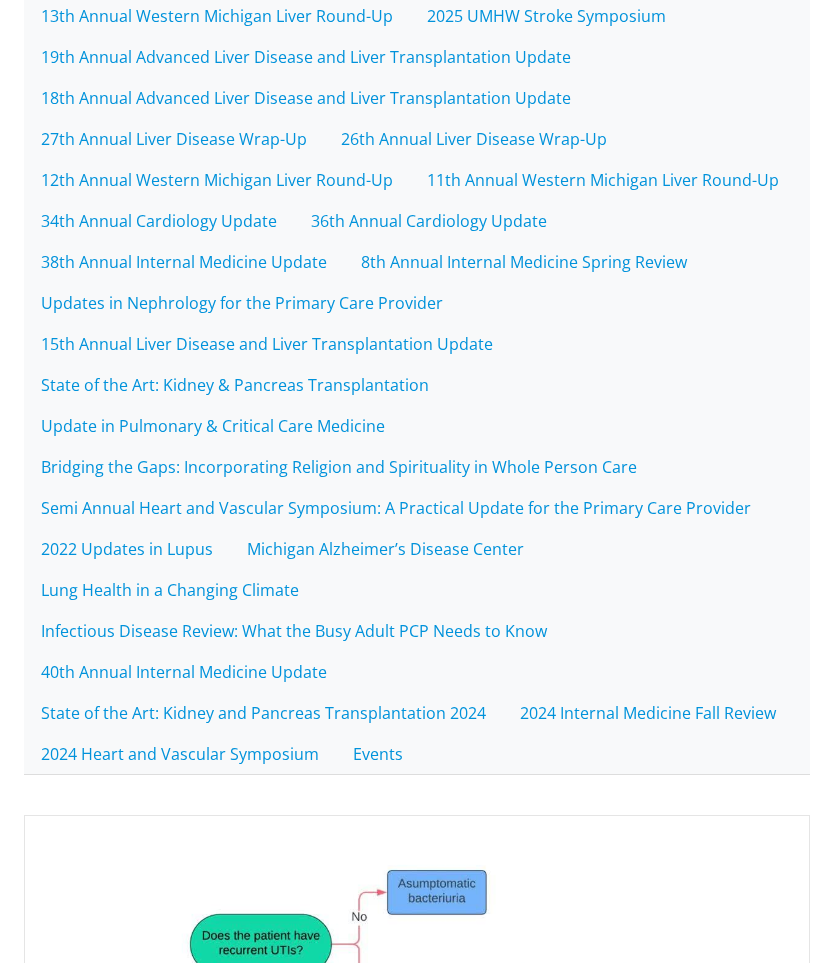 scroll, scrollTop: 314, scrollLeft: 0, axis: vertical 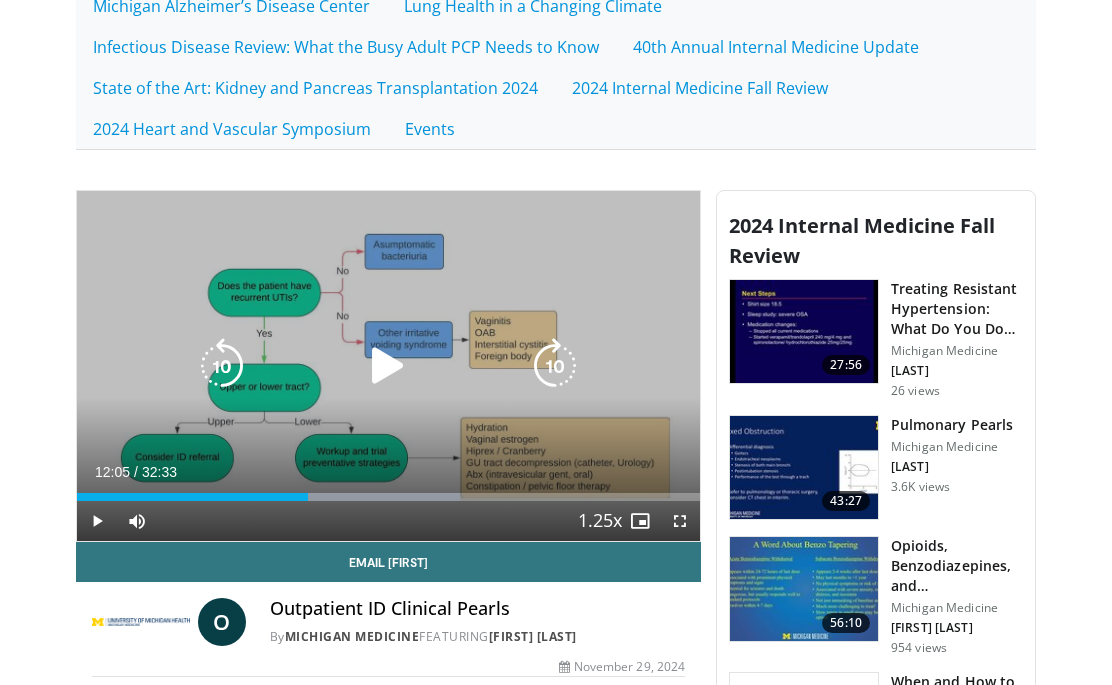 click at bounding box center [388, 366] 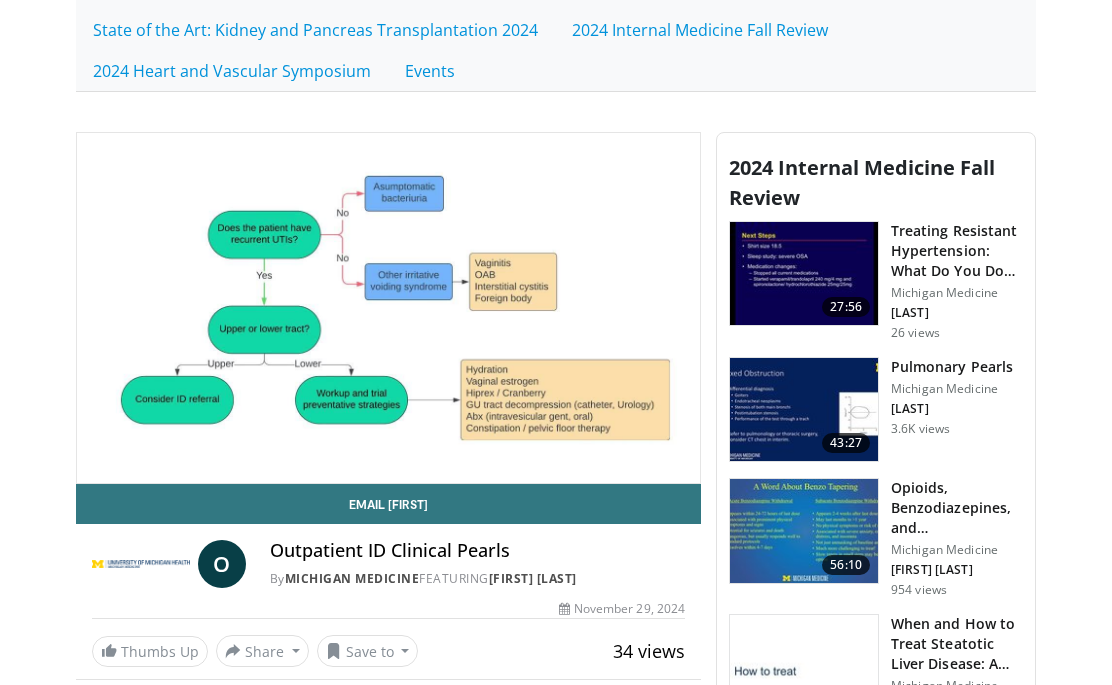 scroll, scrollTop: 1252, scrollLeft: 0, axis: vertical 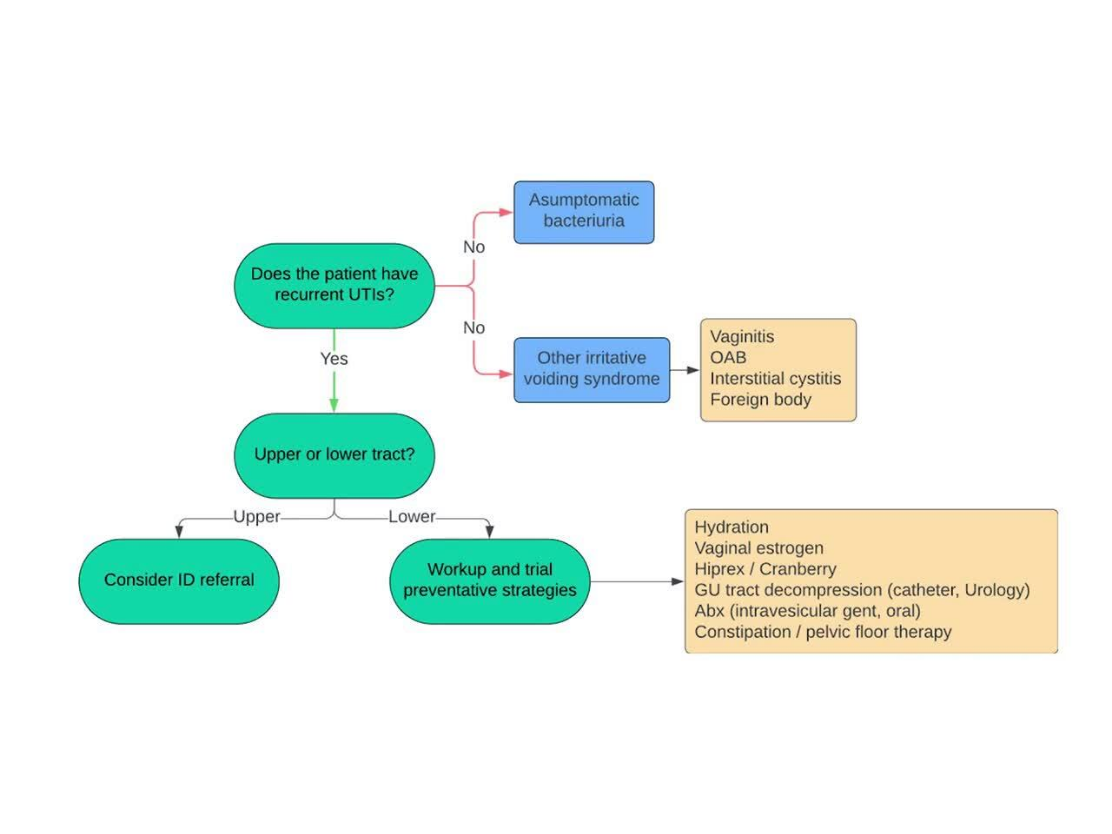 click at bounding box center (556, 417) 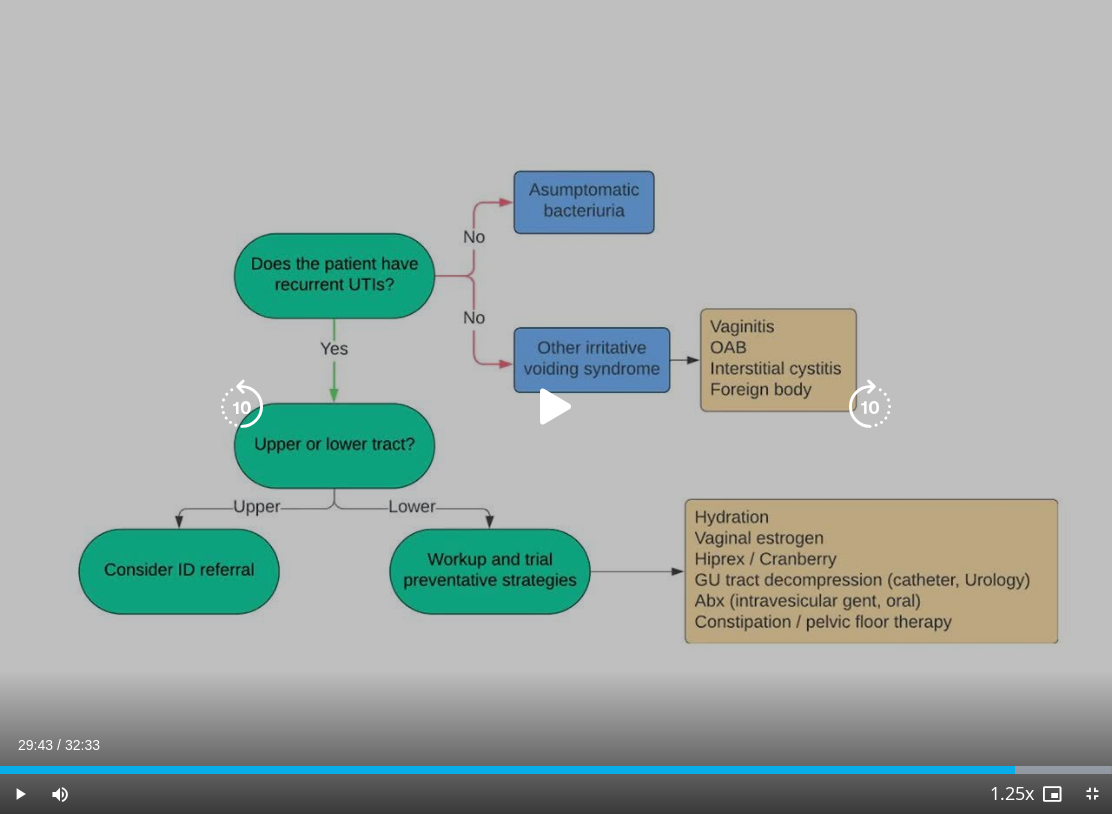 click at bounding box center [556, 407] 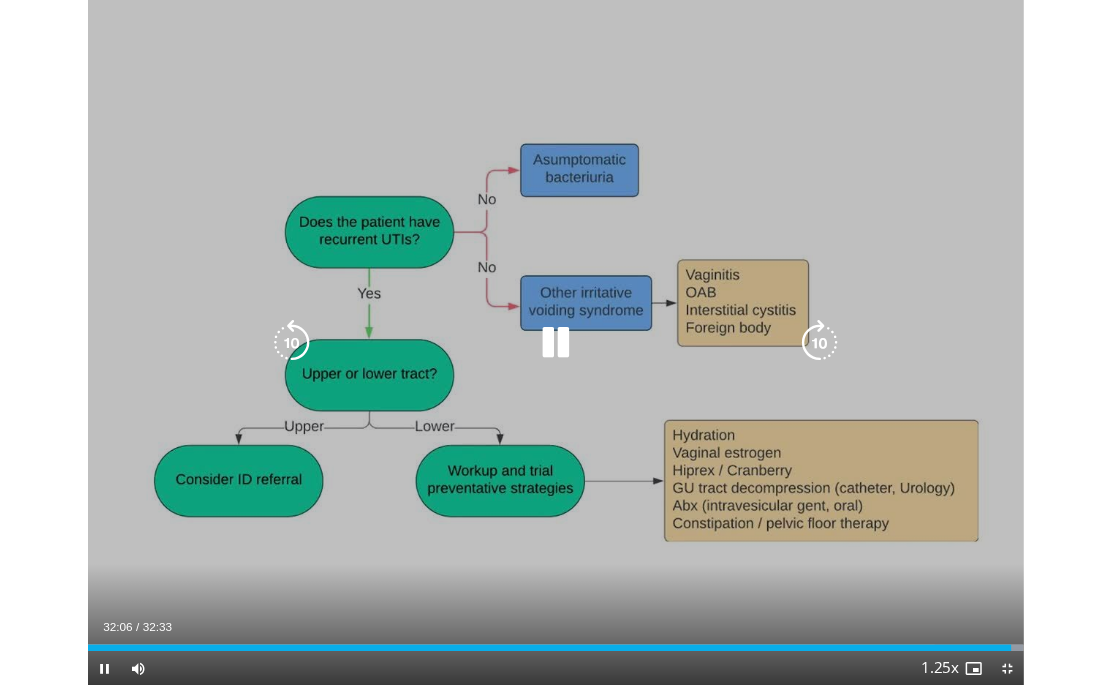 scroll, scrollTop: 784, scrollLeft: 0, axis: vertical 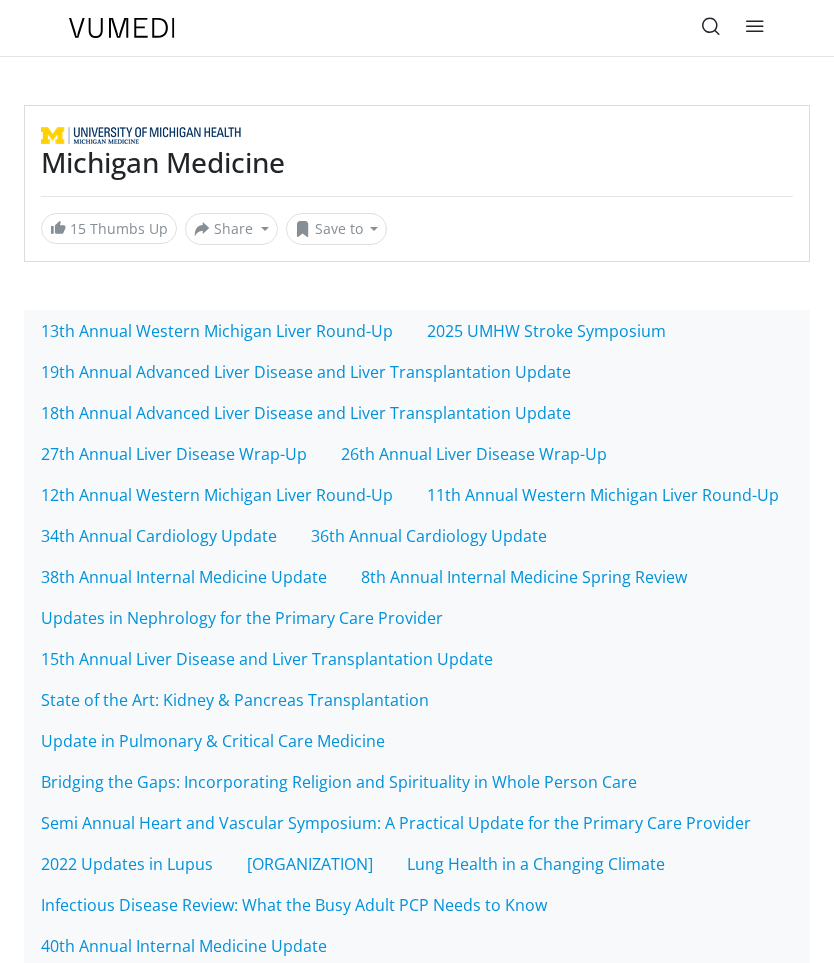 click on "2025 UMHW Stroke Symposium" at bounding box center (546, 331) 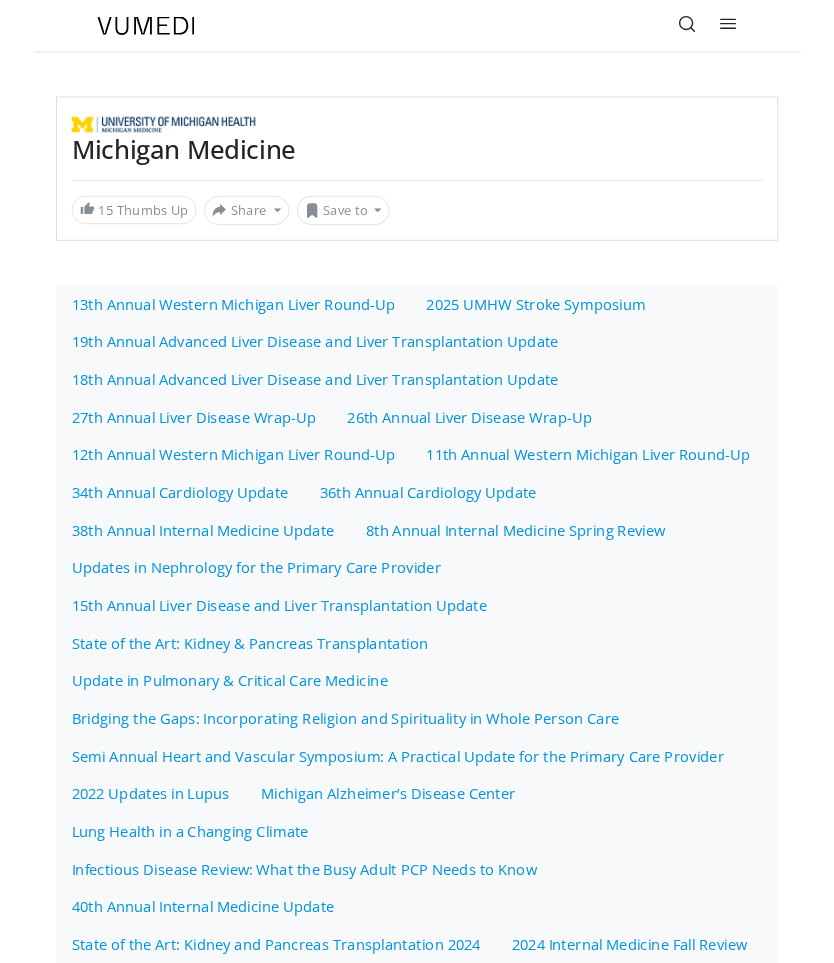 scroll, scrollTop: 0, scrollLeft: 0, axis: both 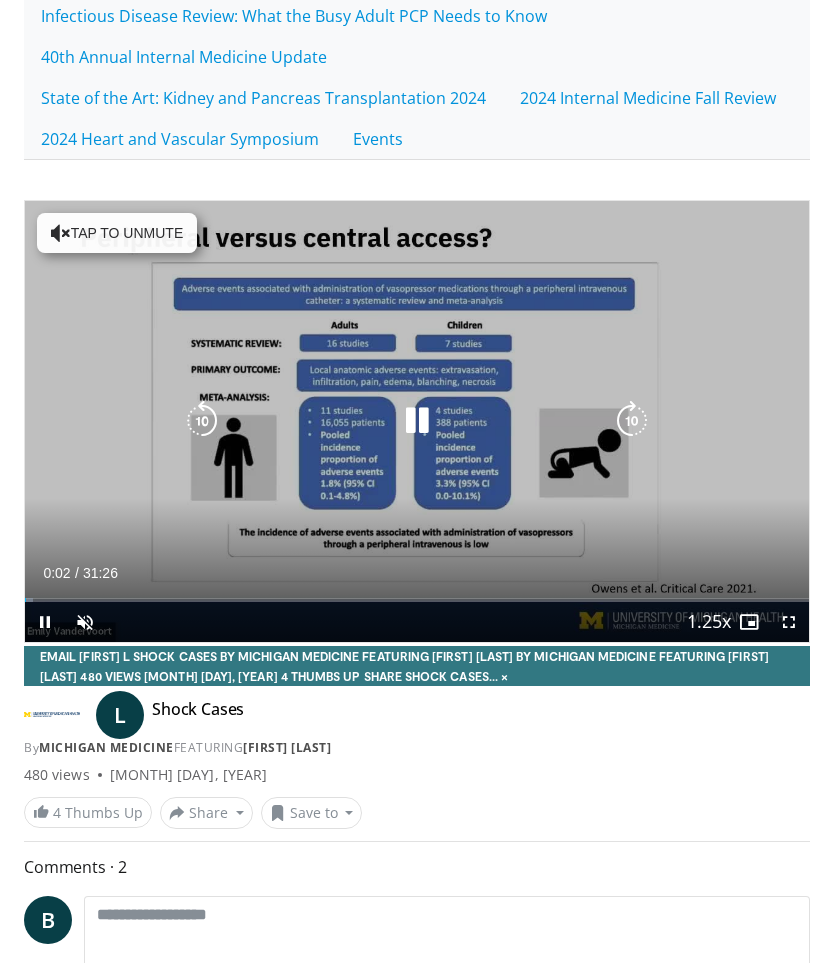 click at bounding box center [417, 421] 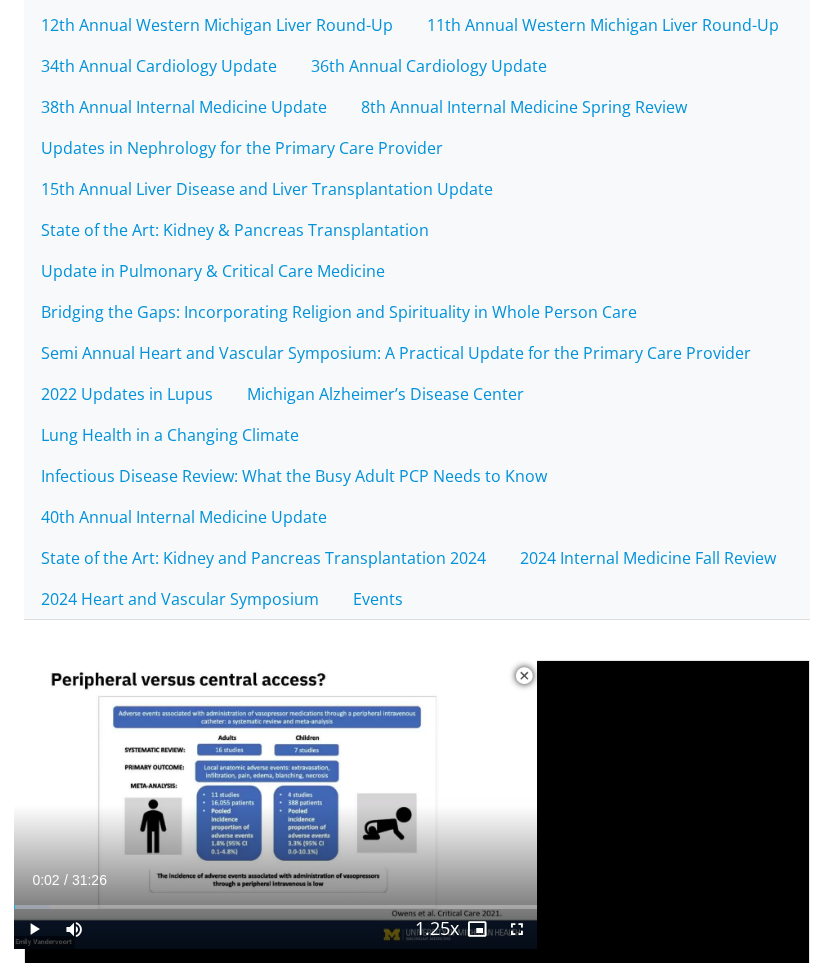 scroll, scrollTop: 318, scrollLeft: 0, axis: vertical 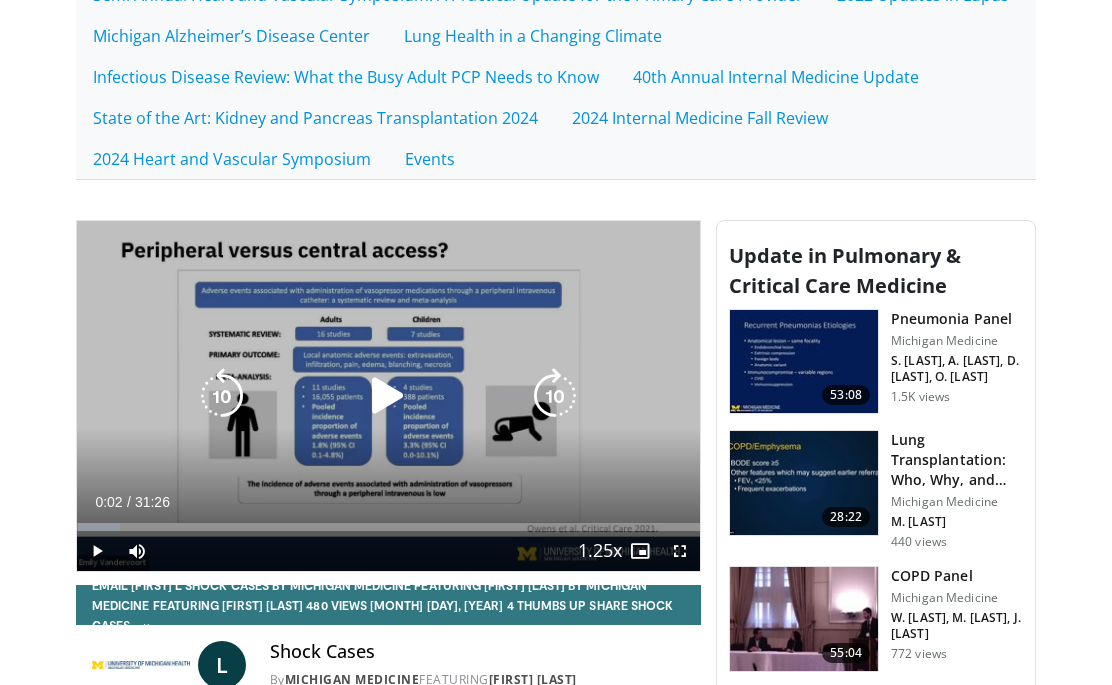 click at bounding box center (388, 396) 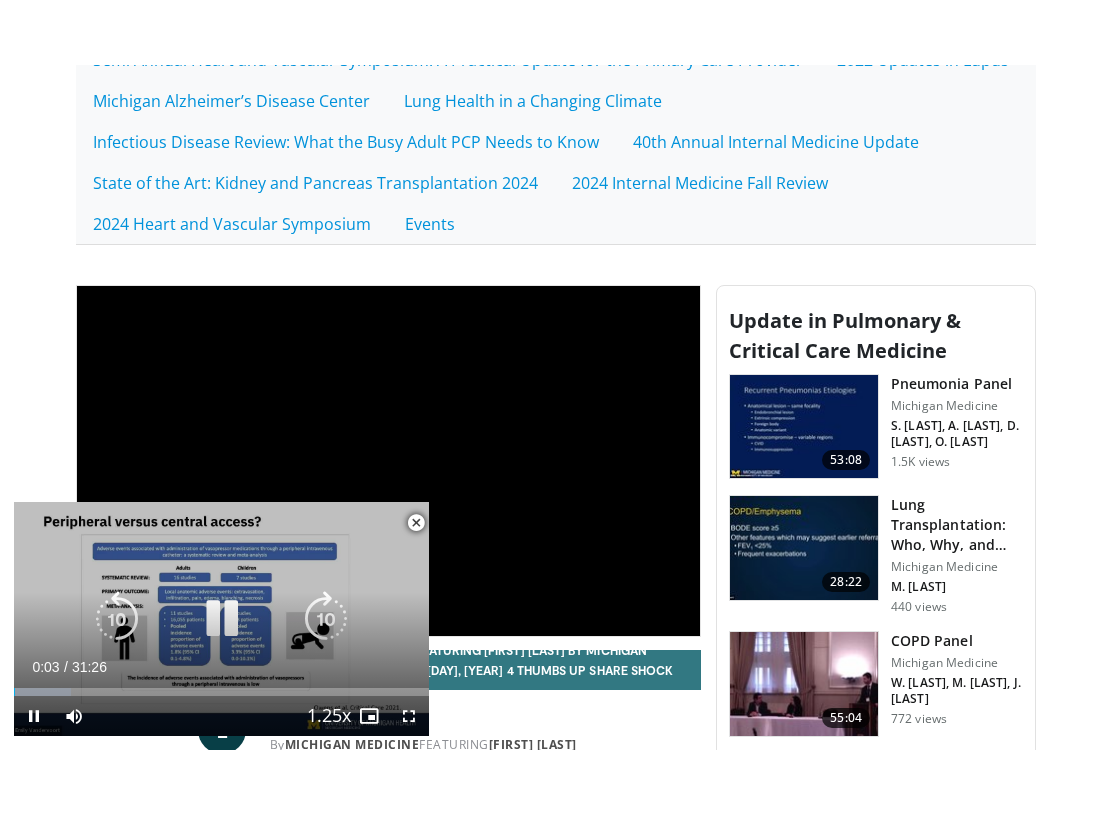 scroll, scrollTop: 0, scrollLeft: 0, axis: both 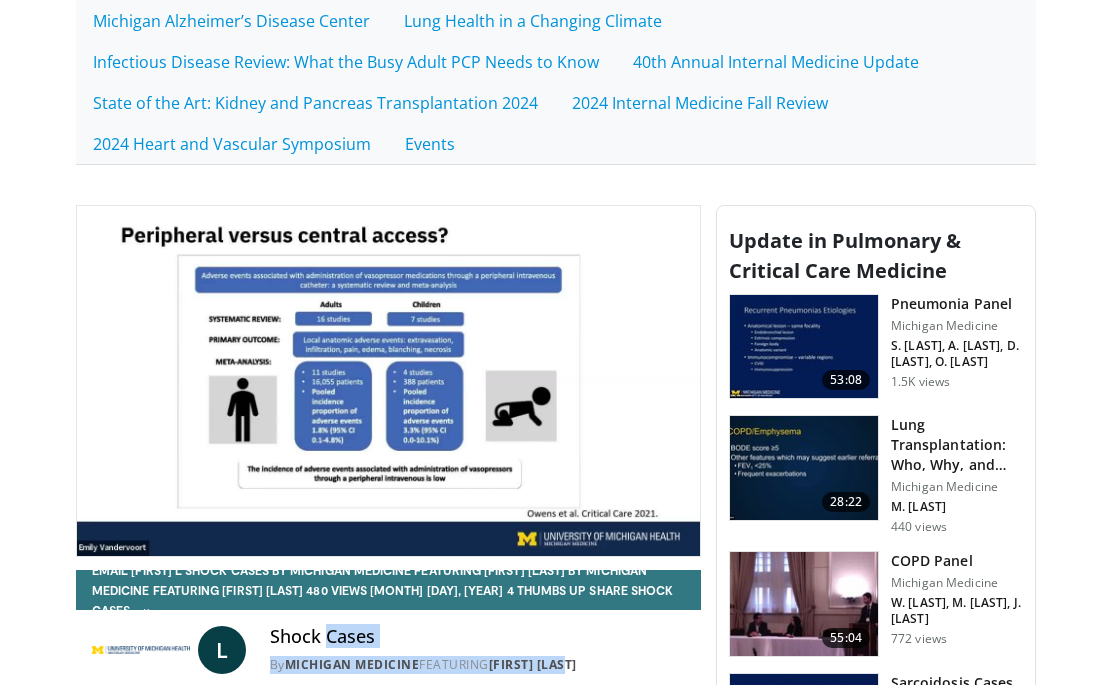 click on "Email
Leigh
L
Shock Cases
By
Michigan Medicine
FEATURING
Leigh Cagino
By
Michigan Medicine
FEATURING
Leigh Cagino
480 views
November 28, 2022
4
Thumbs Up
Share Shock Cases...
×" at bounding box center [388, 655] 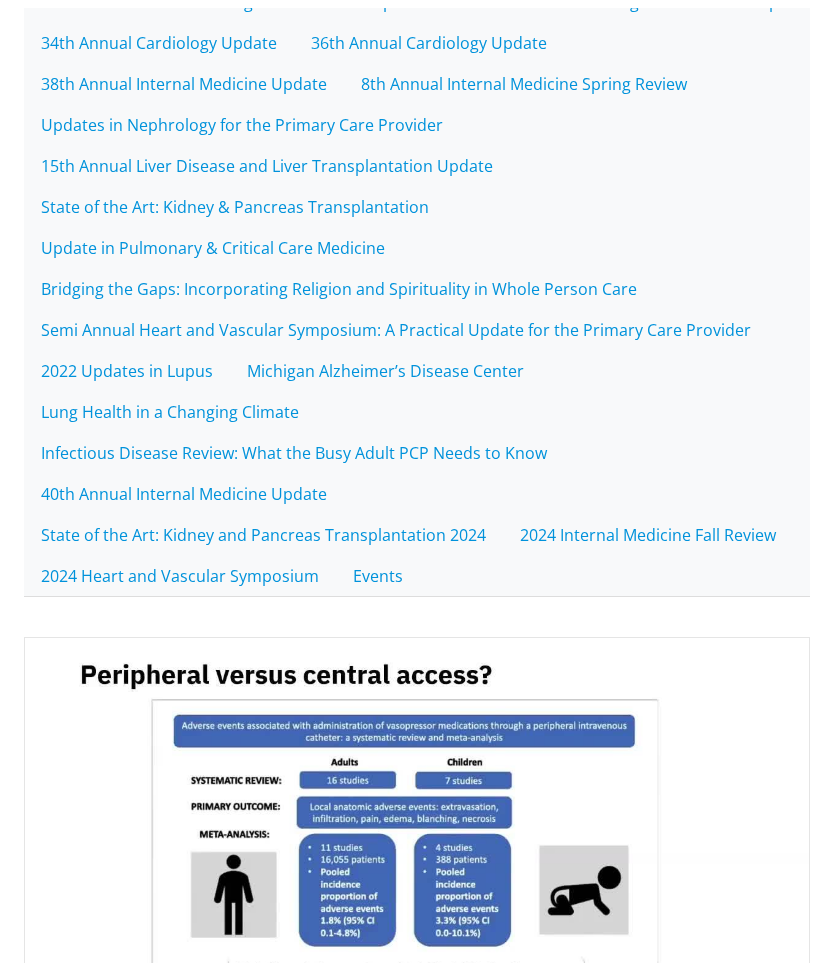 scroll, scrollTop: 494, scrollLeft: 0, axis: vertical 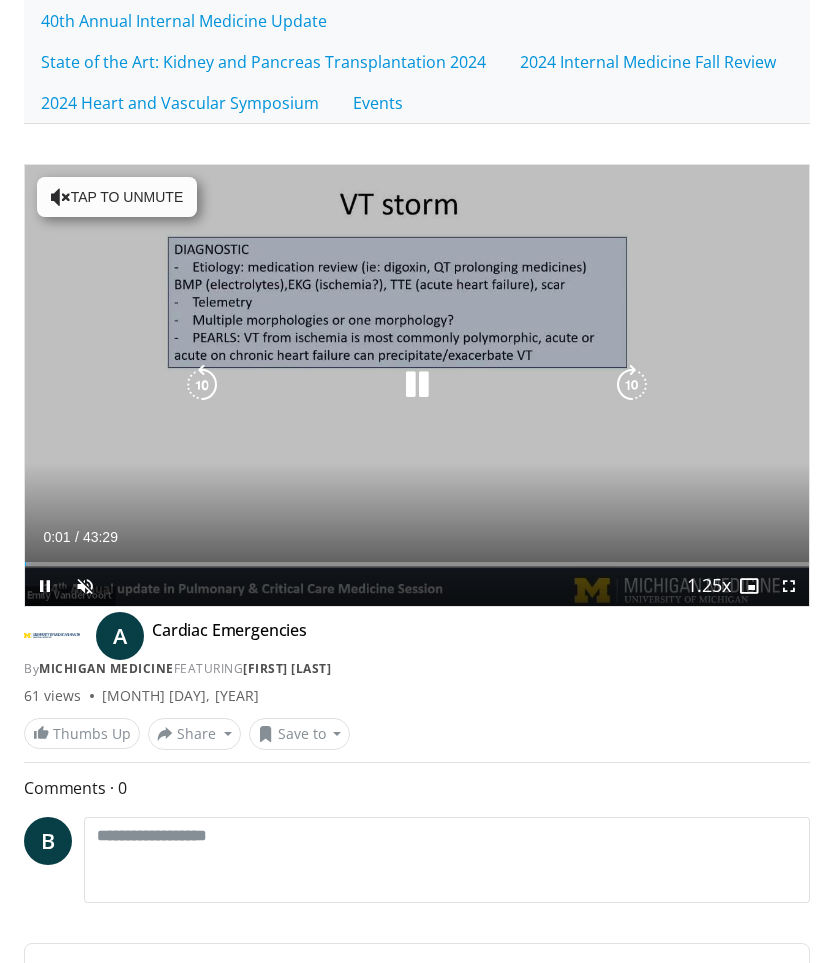 click at bounding box center [417, 385] 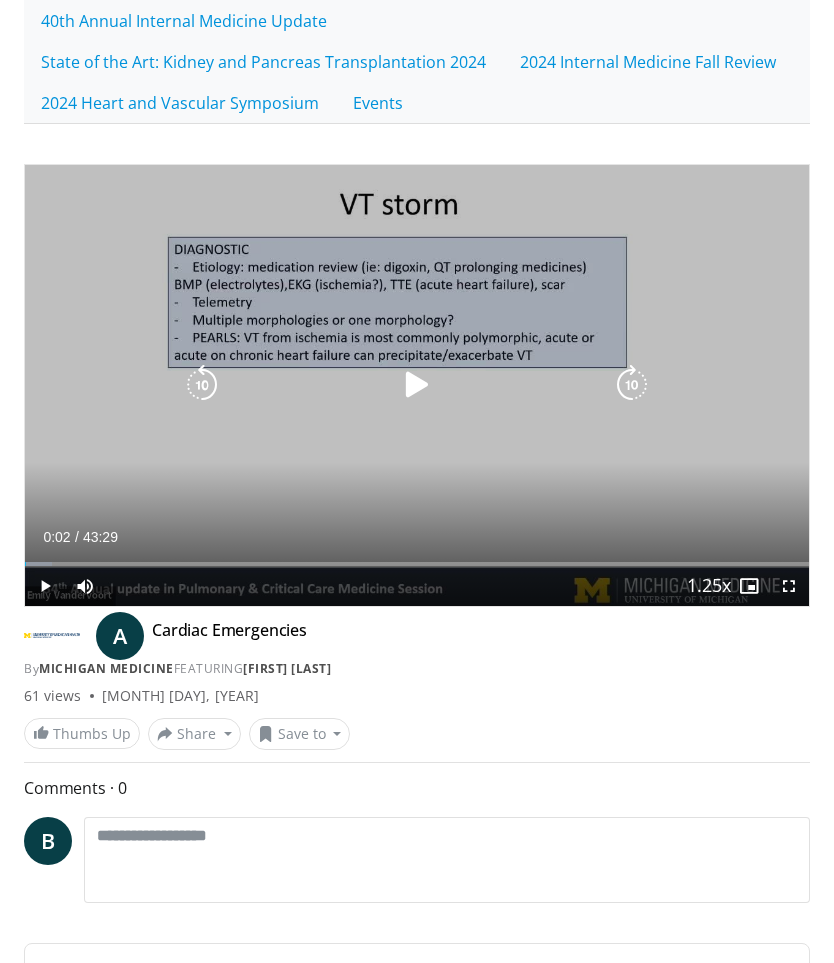 click on "10 seconds
Tap to unmute" at bounding box center [417, 385] 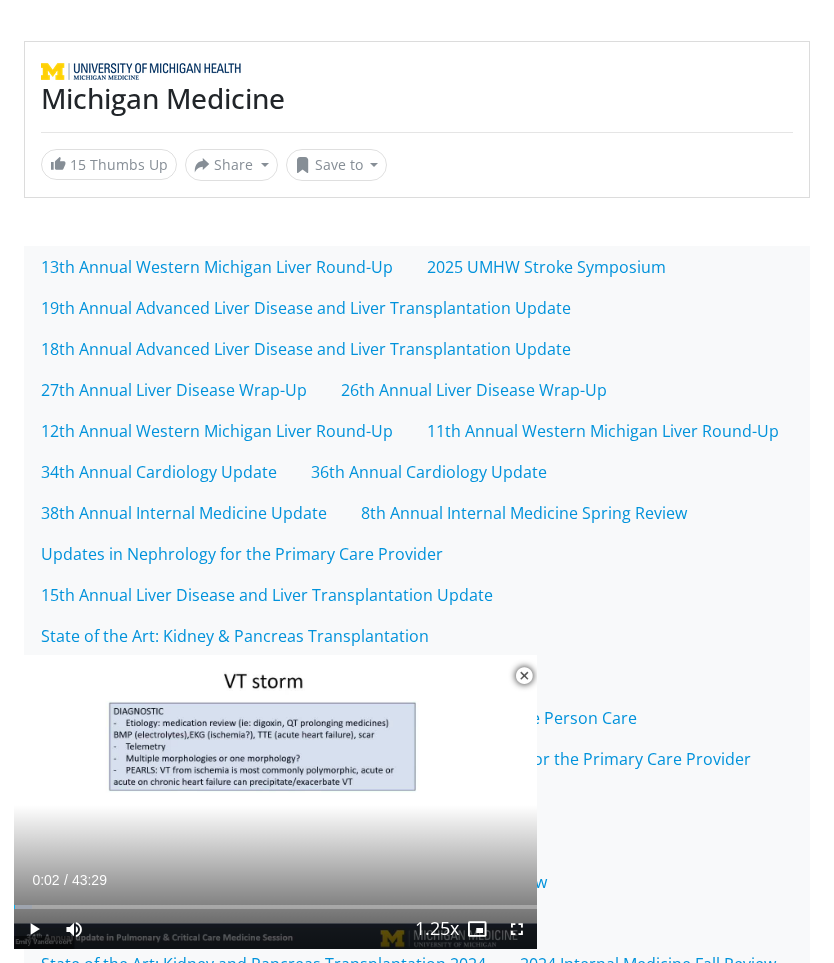 scroll, scrollTop: 63, scrollLeft: 0, axis: vertical 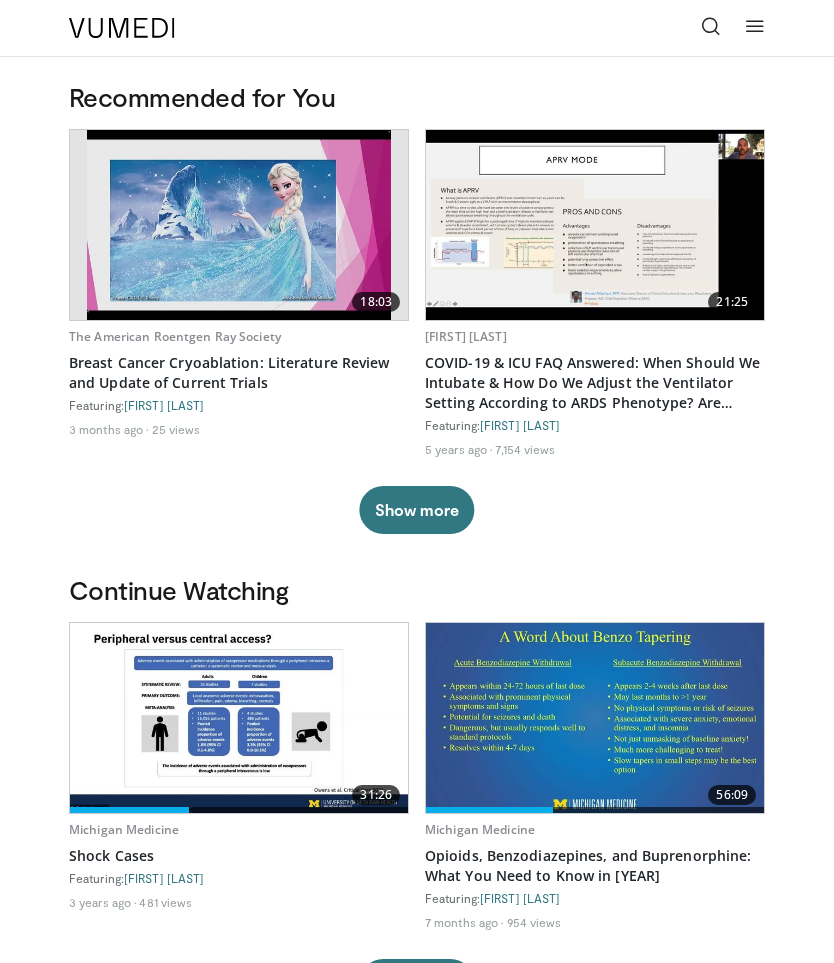 click at bounding box center (711, 26) 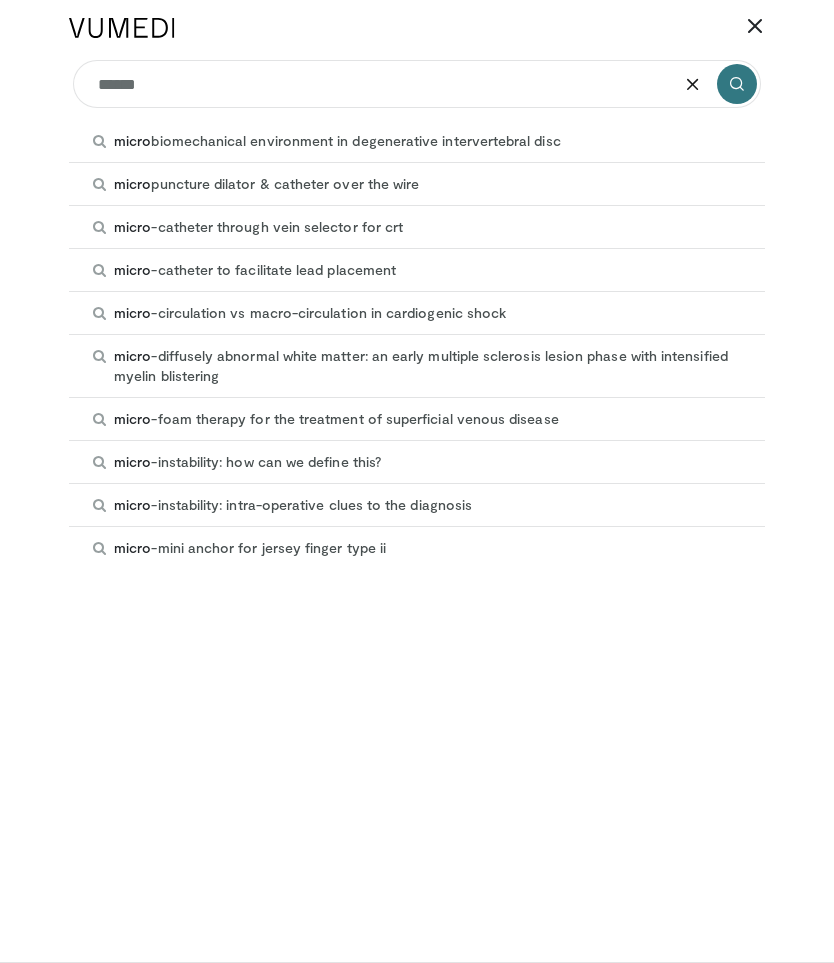type on "*******" 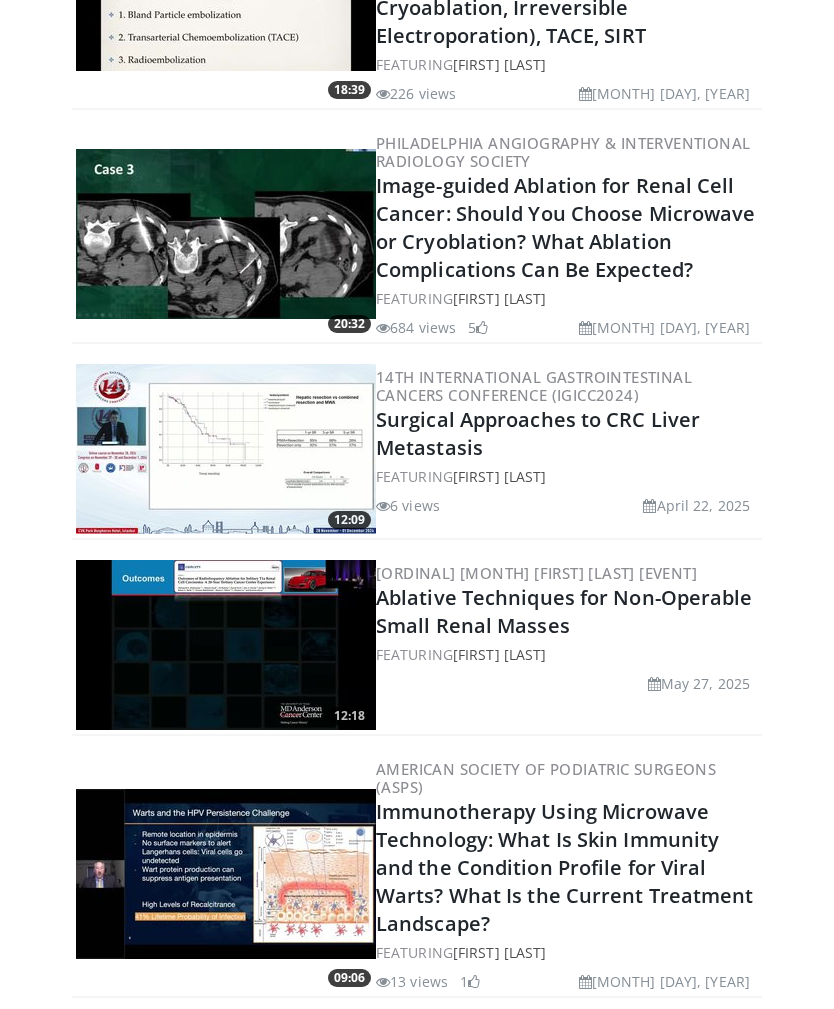 scroll, scrollTop: 3074, scrollLeft: 0, axis: vertical 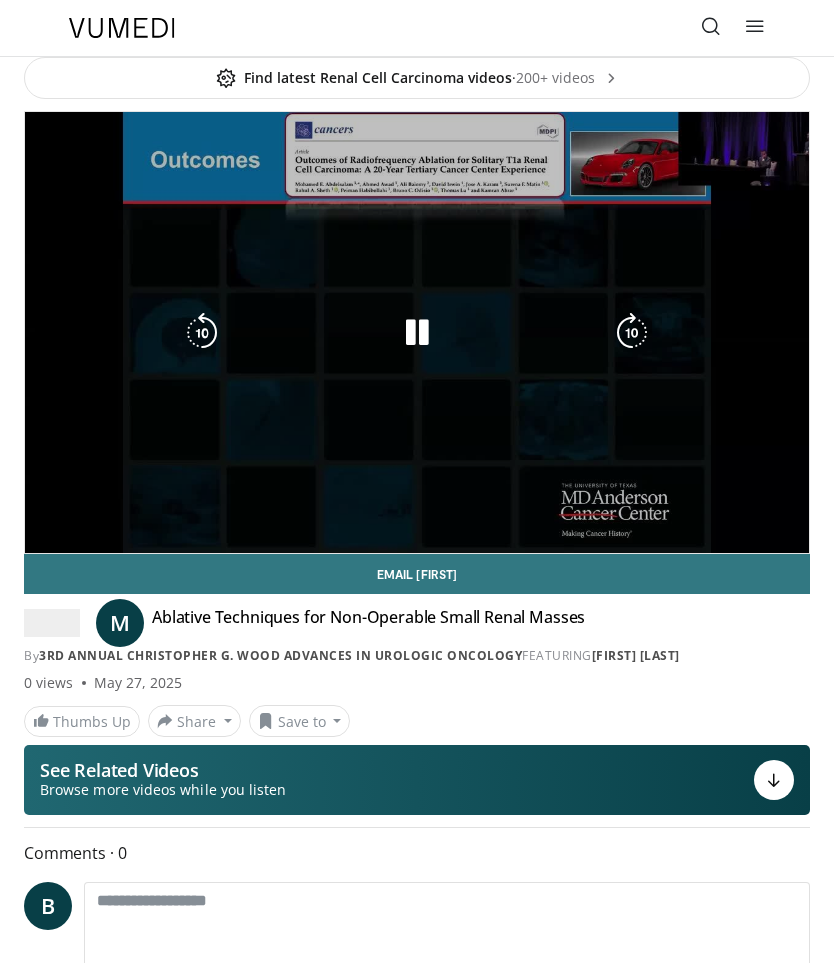 click on "10 seconds
Tap to unmute" at bounding box center (417, 332) 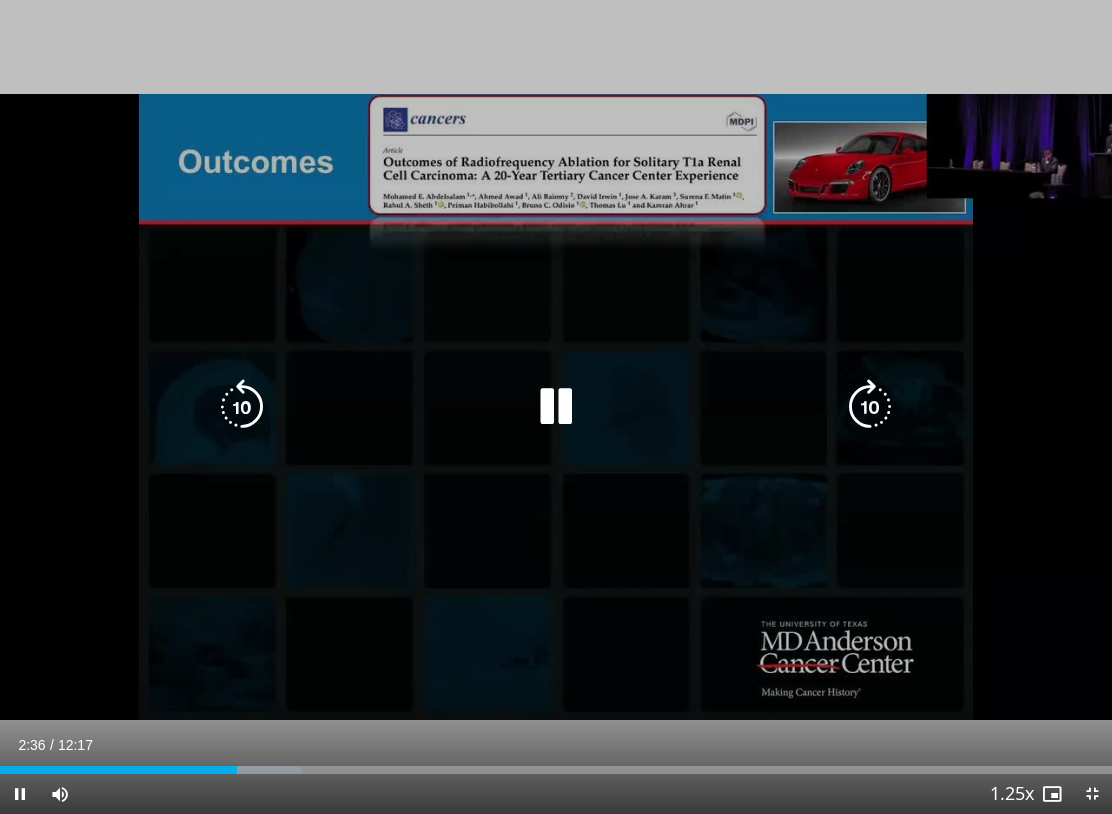 click at bounding box center (556, 407) 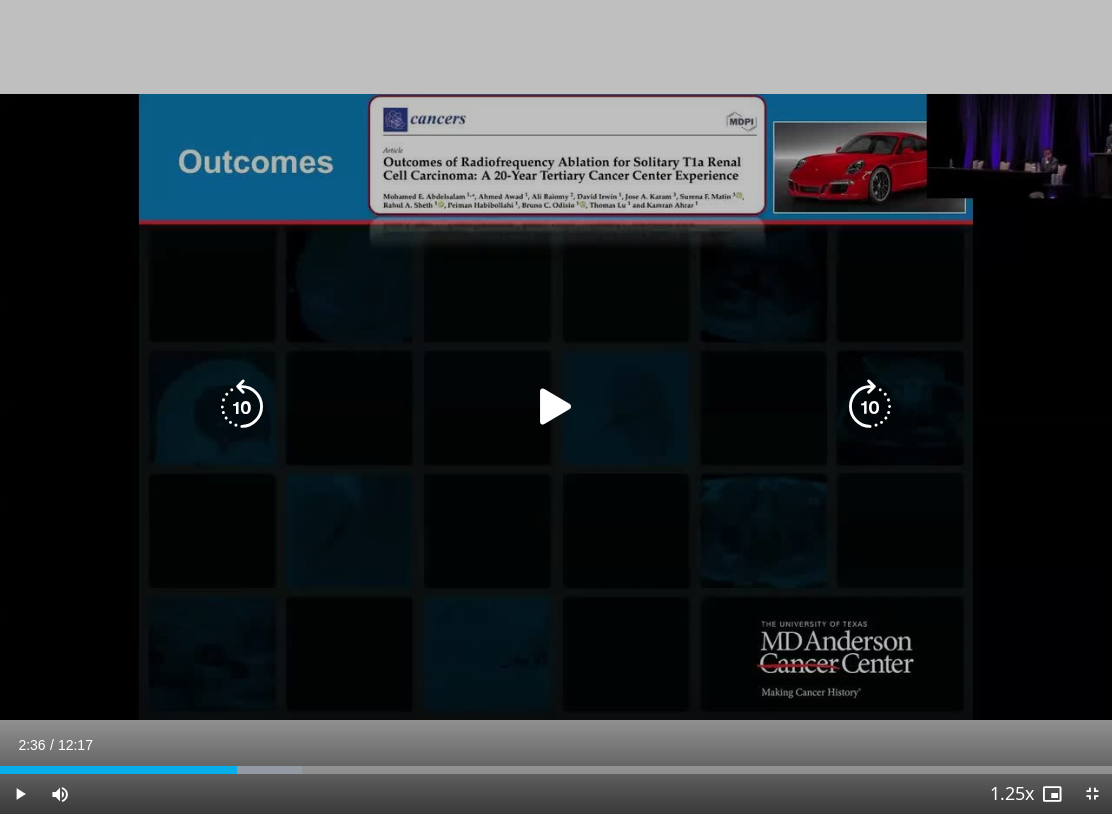 click at bounding box center (556, 407) 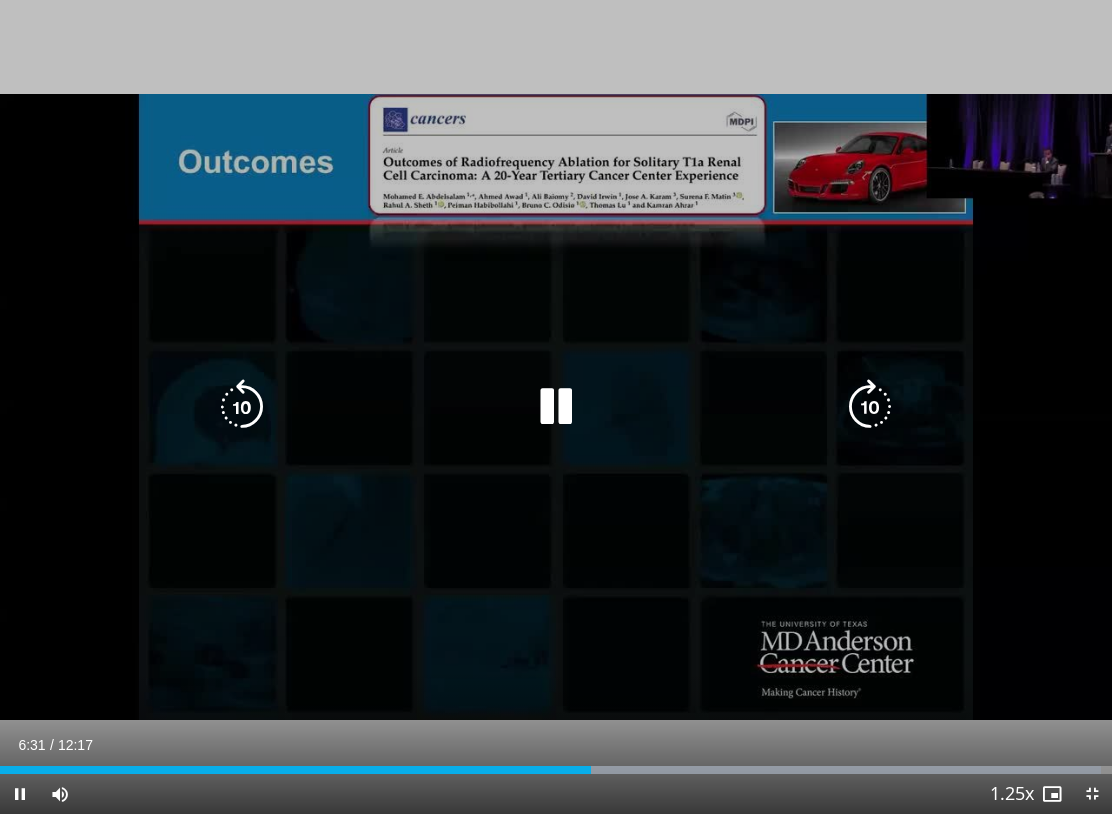 click at bounding box center (556, 407) 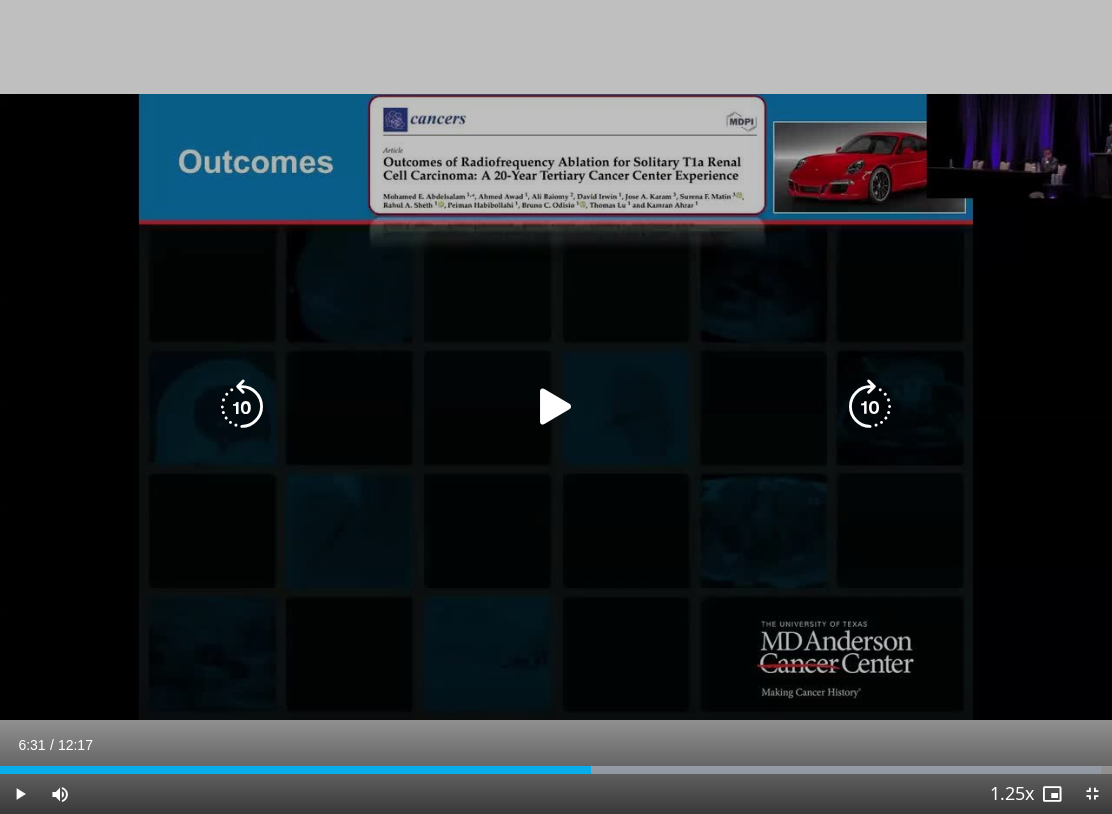 click at bounding box center [556, 407] 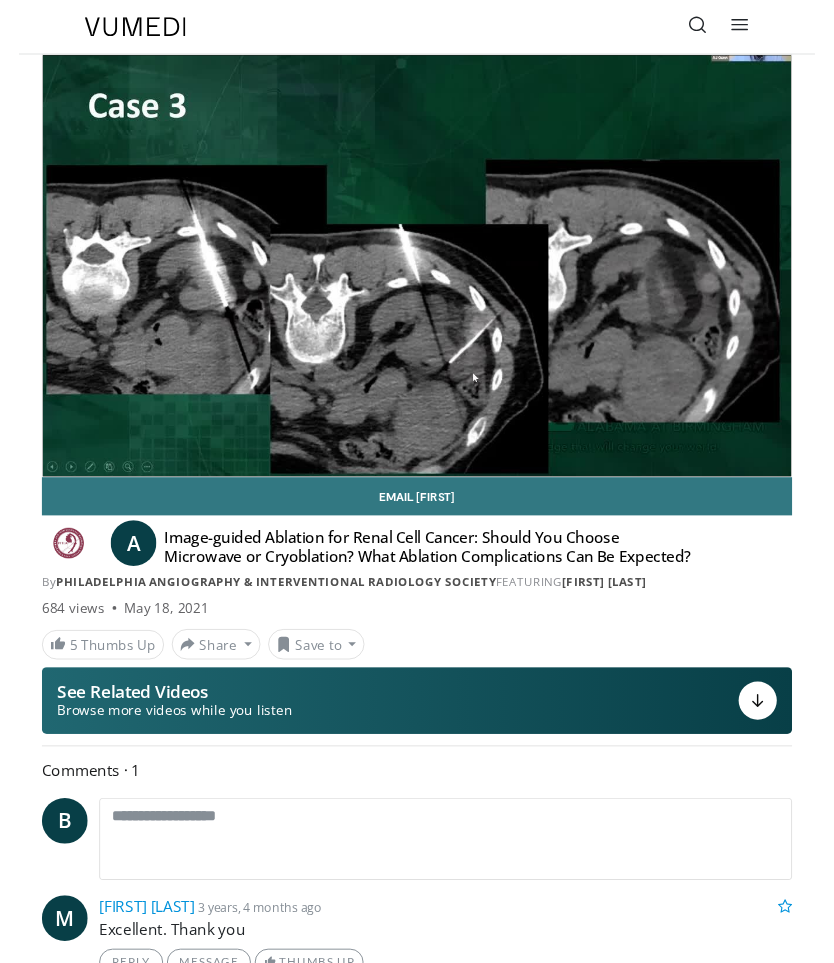 scroll, scrollTop: 0, scrollLeft: 0, axis: both 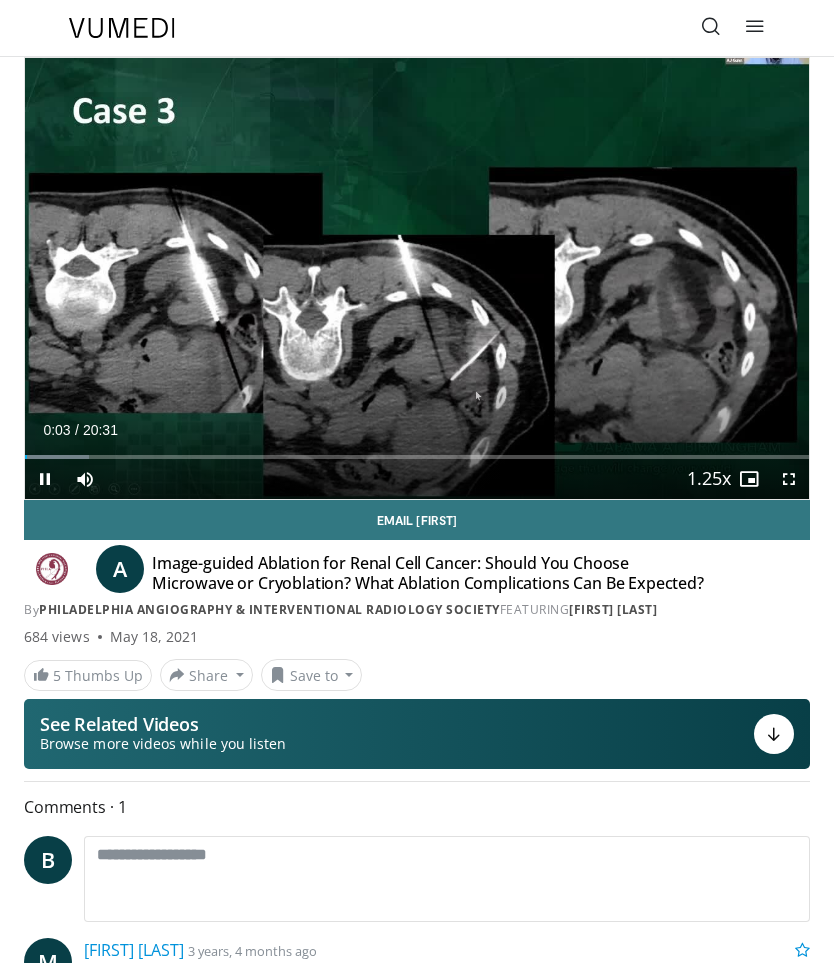 click at bounding box center [417, 279] 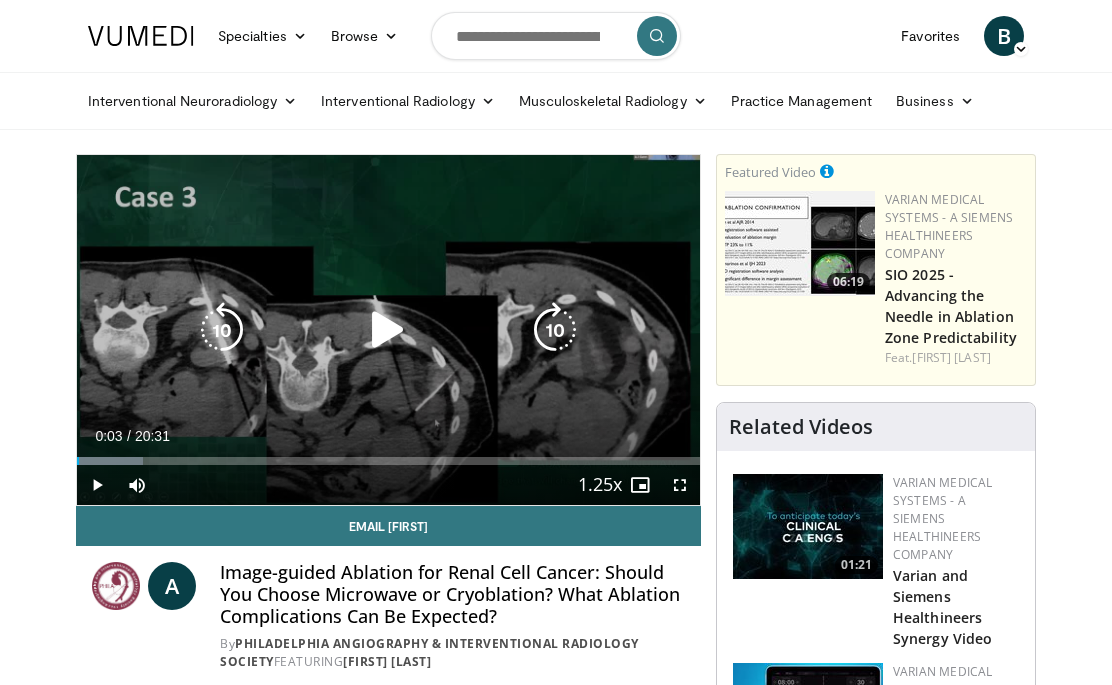 click at bounding box center (388, 330) 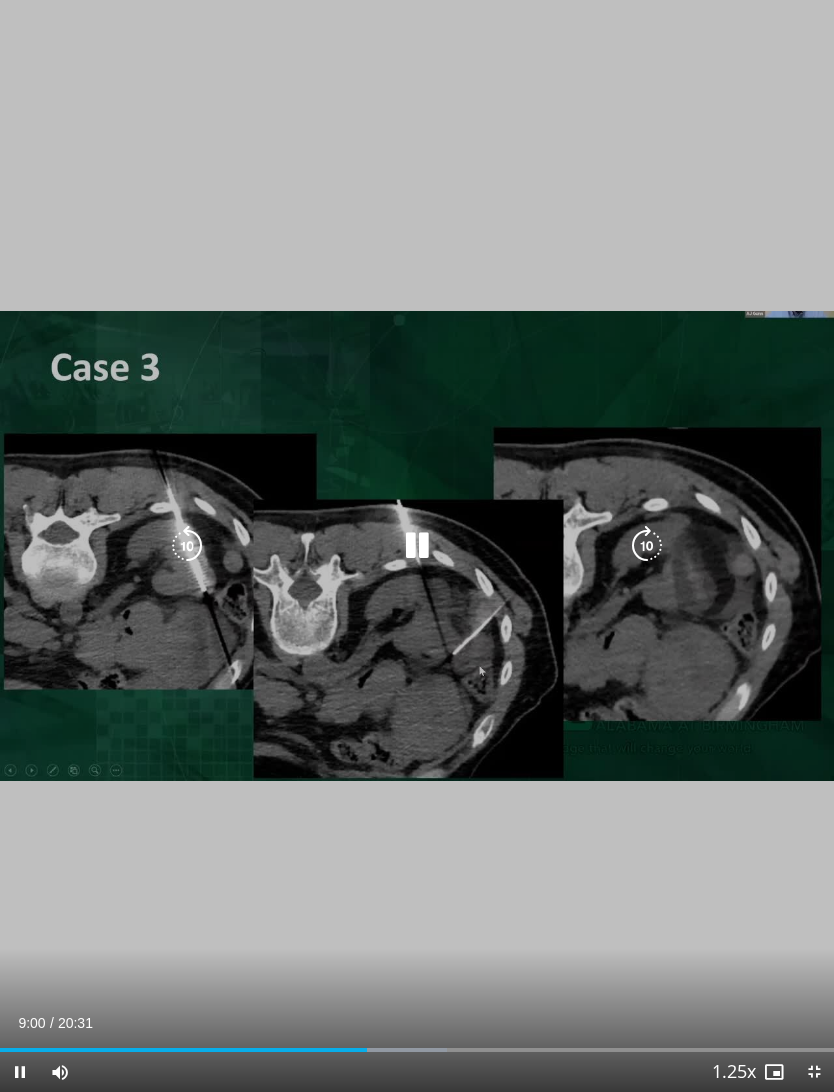 click at bounding box center (417, 546) 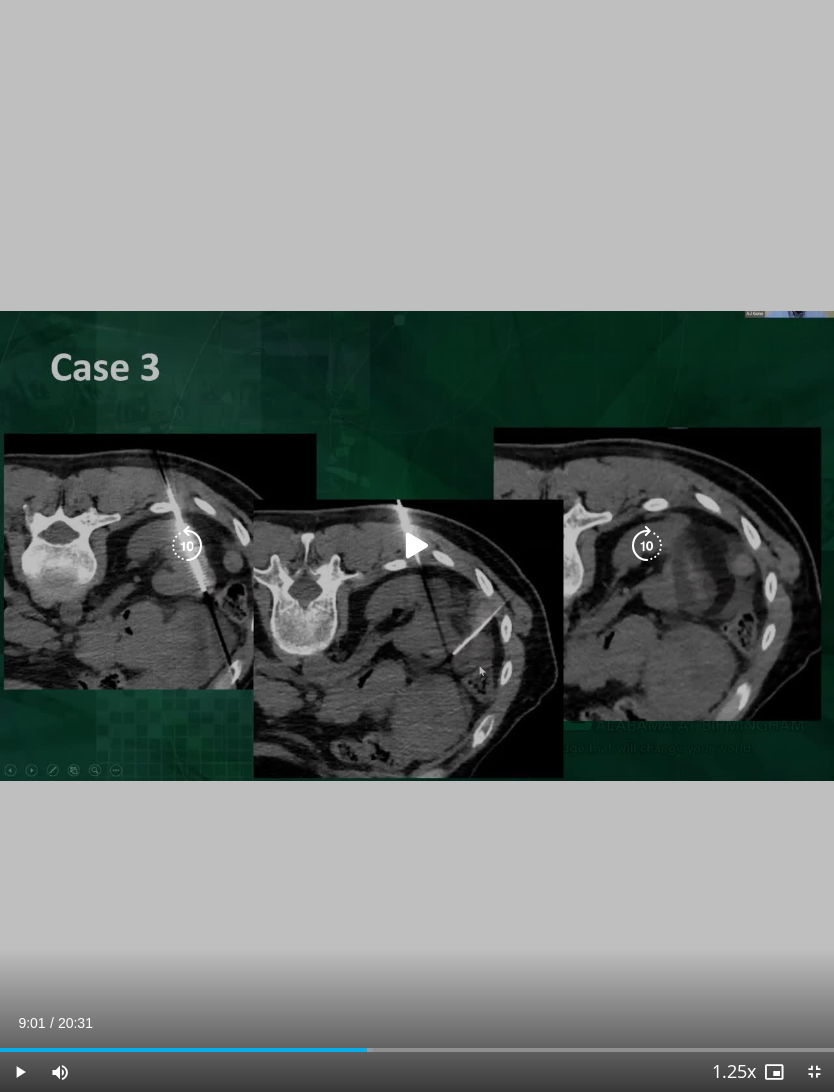 click at bounding box center (417, 546) 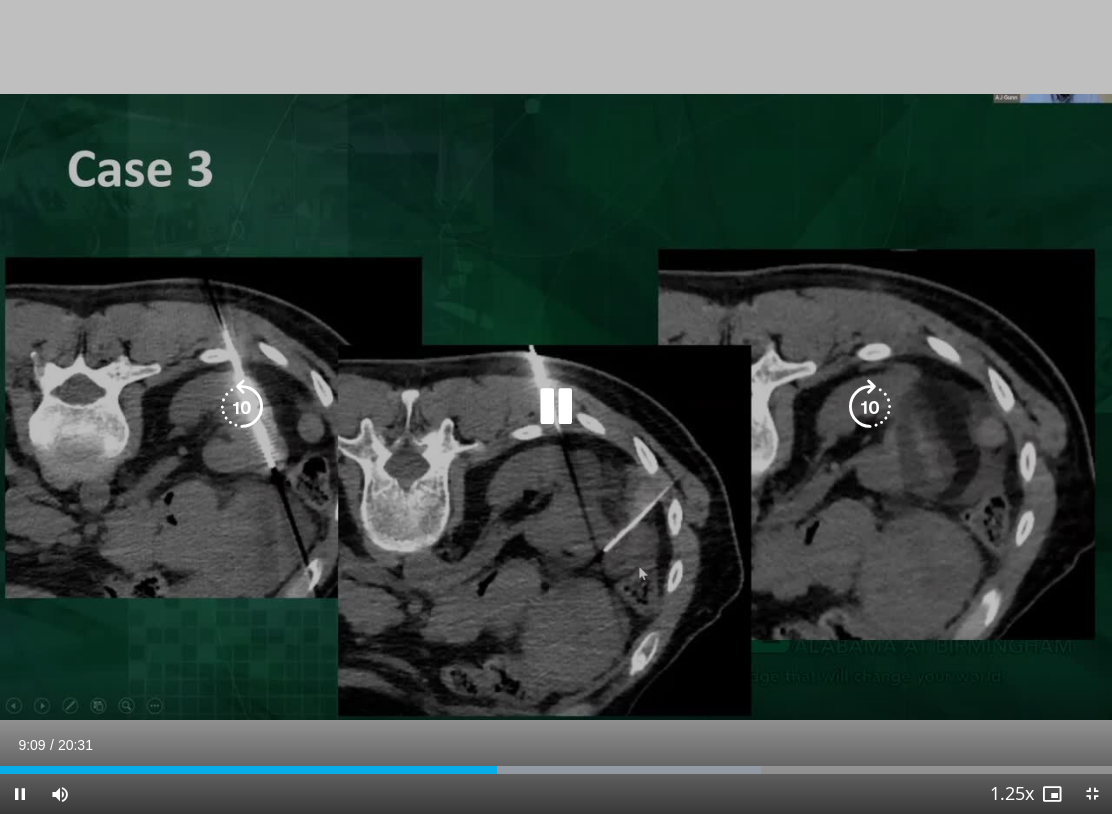 click at bounding box center (556, 407) 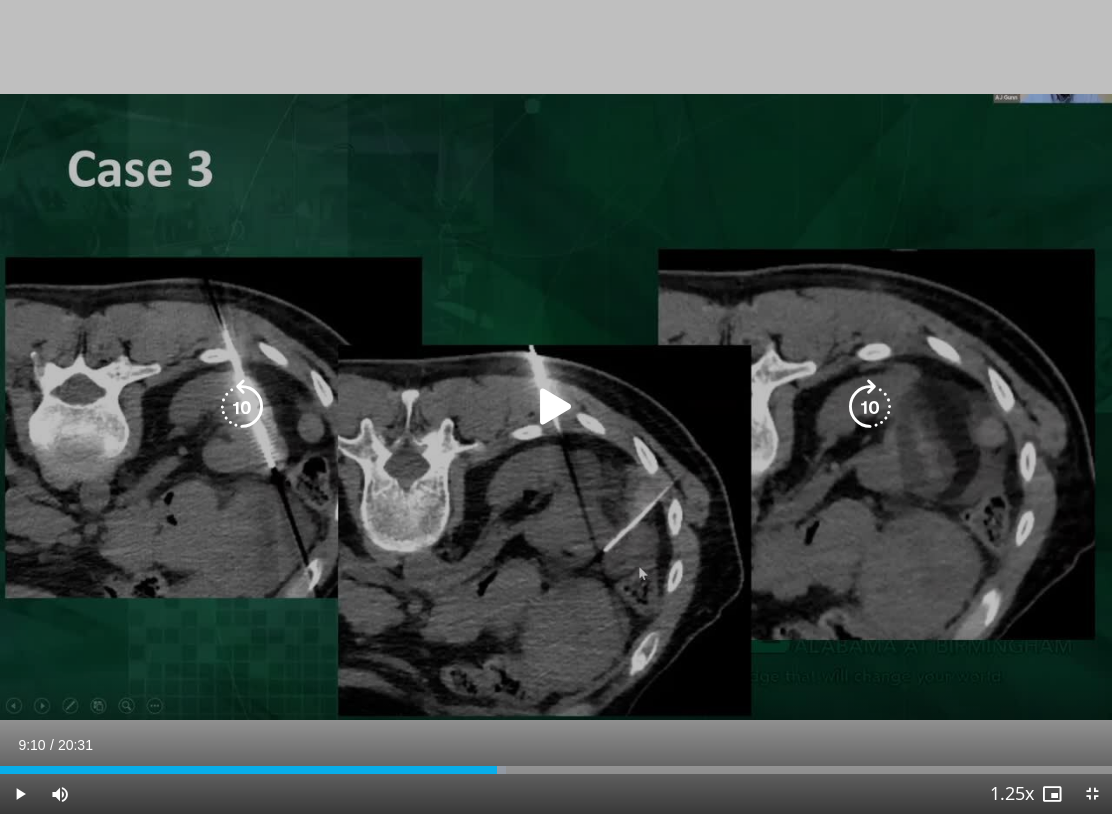 click at bounding box center (556, 407) 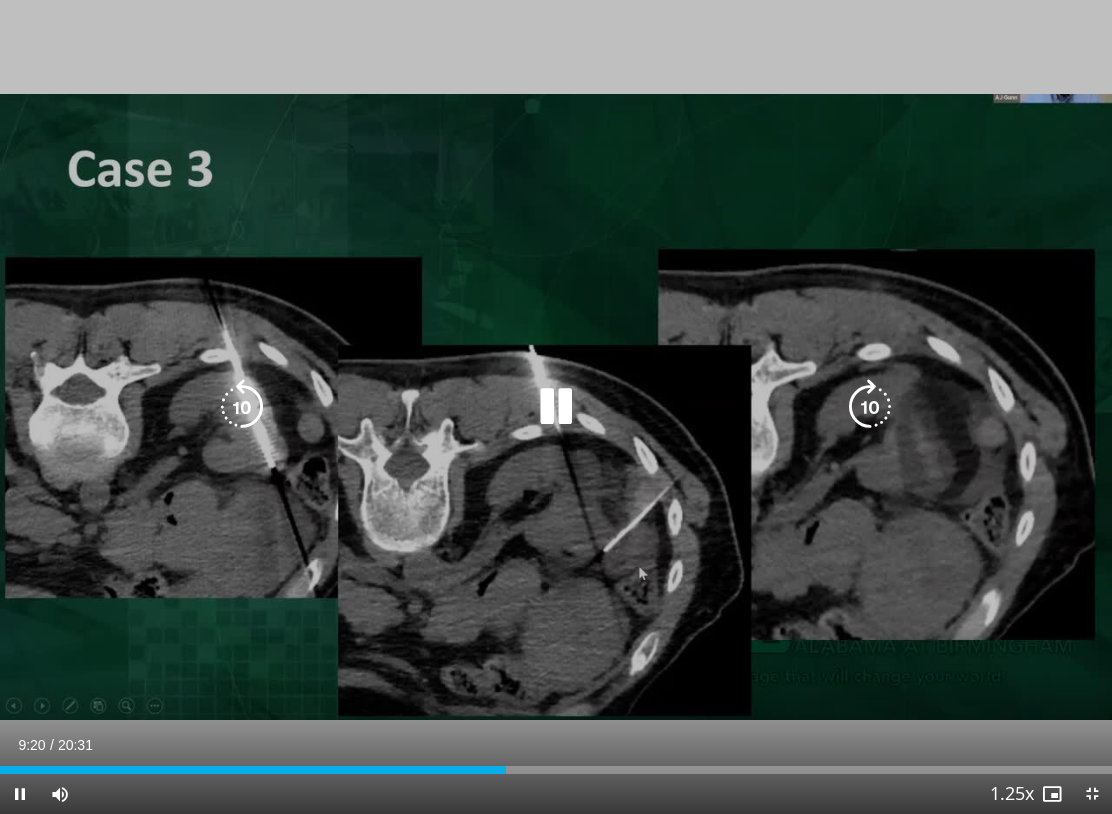 click at bounding box center (556, 407) 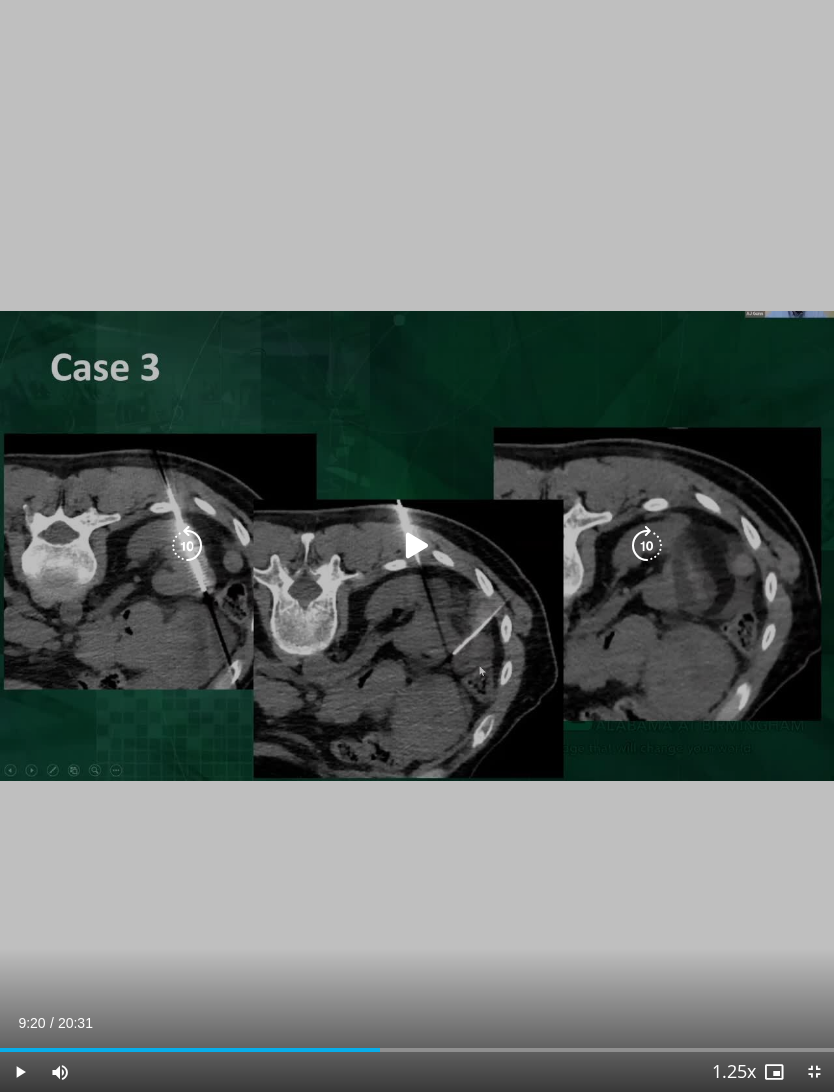 click at bounding box center [417, 546] 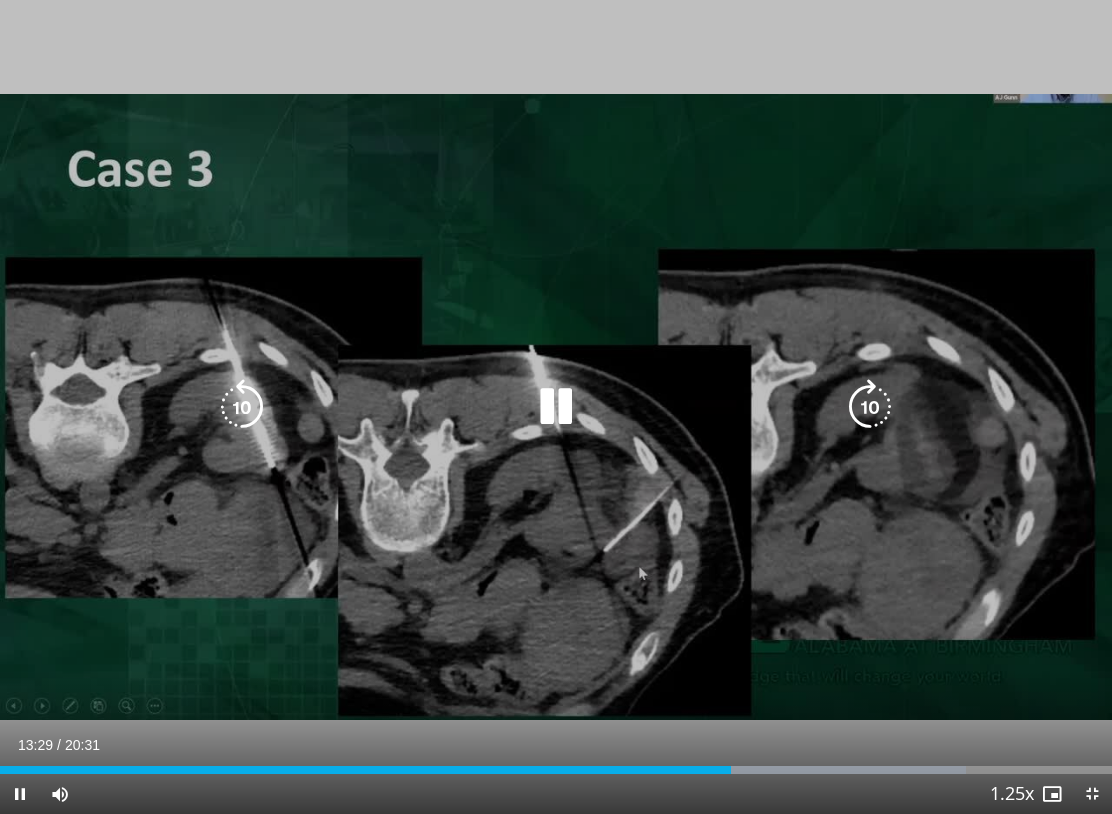 click at bounding box center [556, 407] 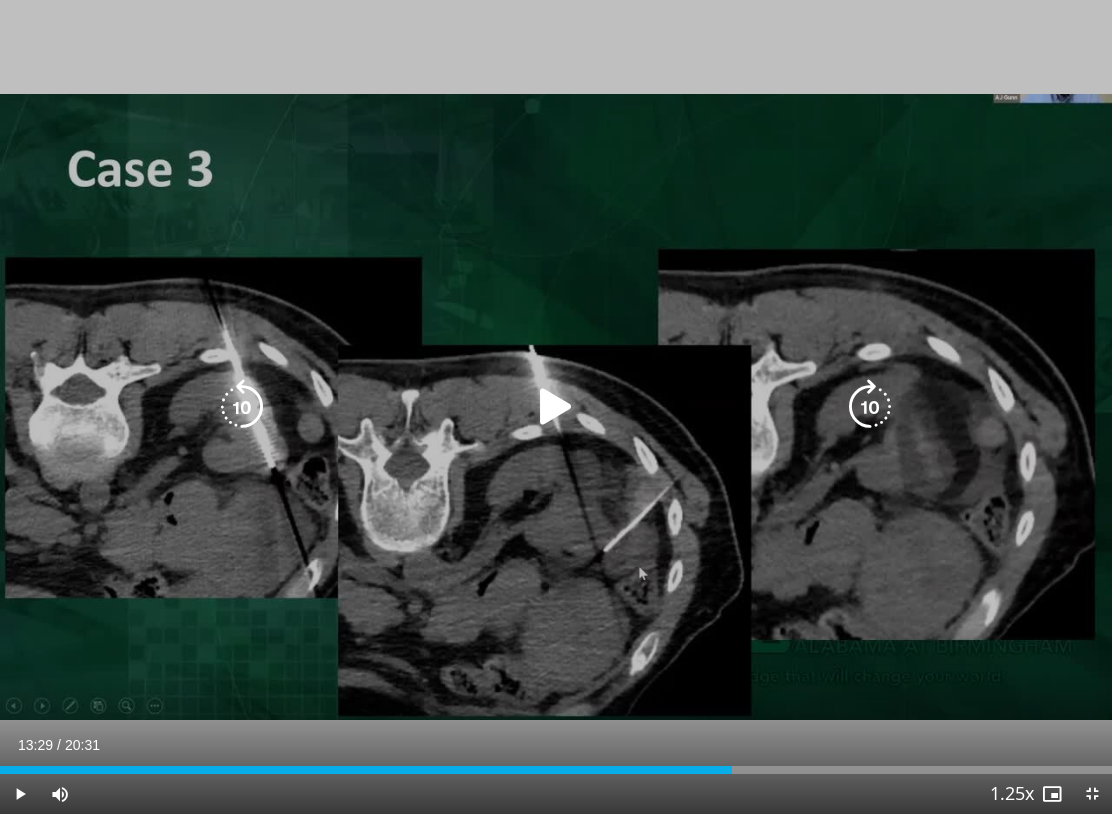 click at bounding box center (556, 407) 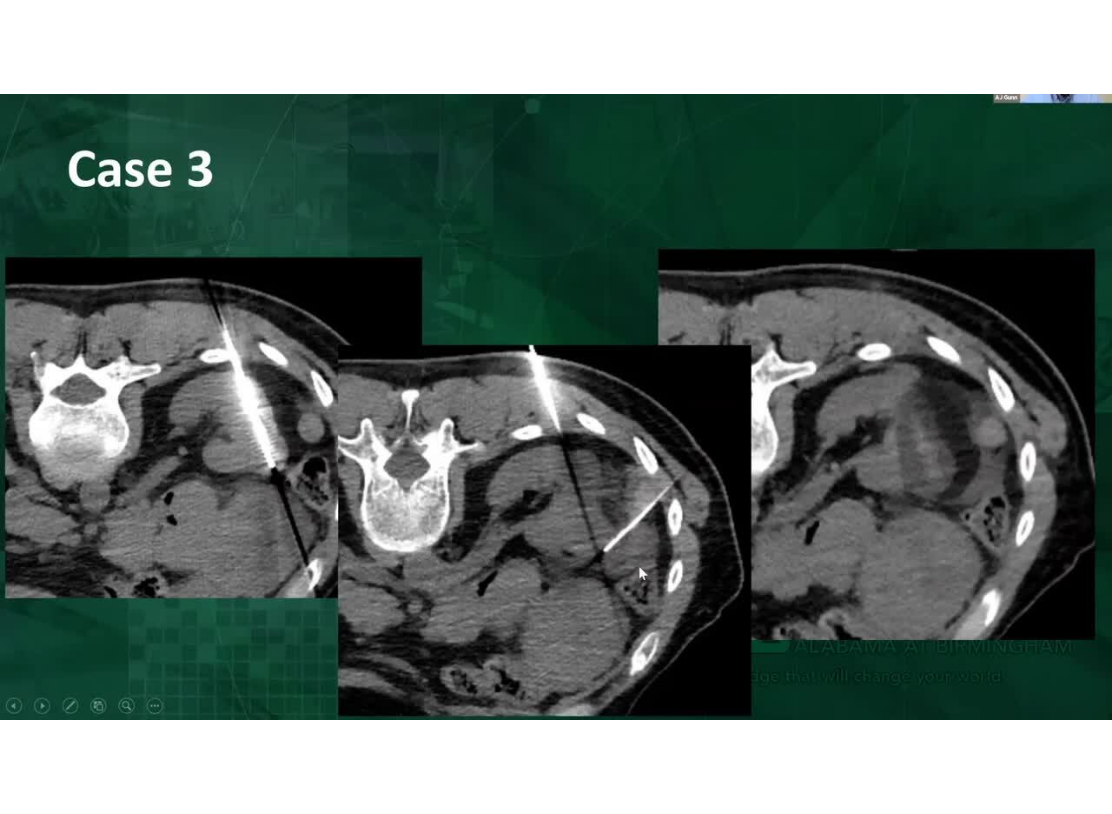 click at bounding box center (1092, 834) 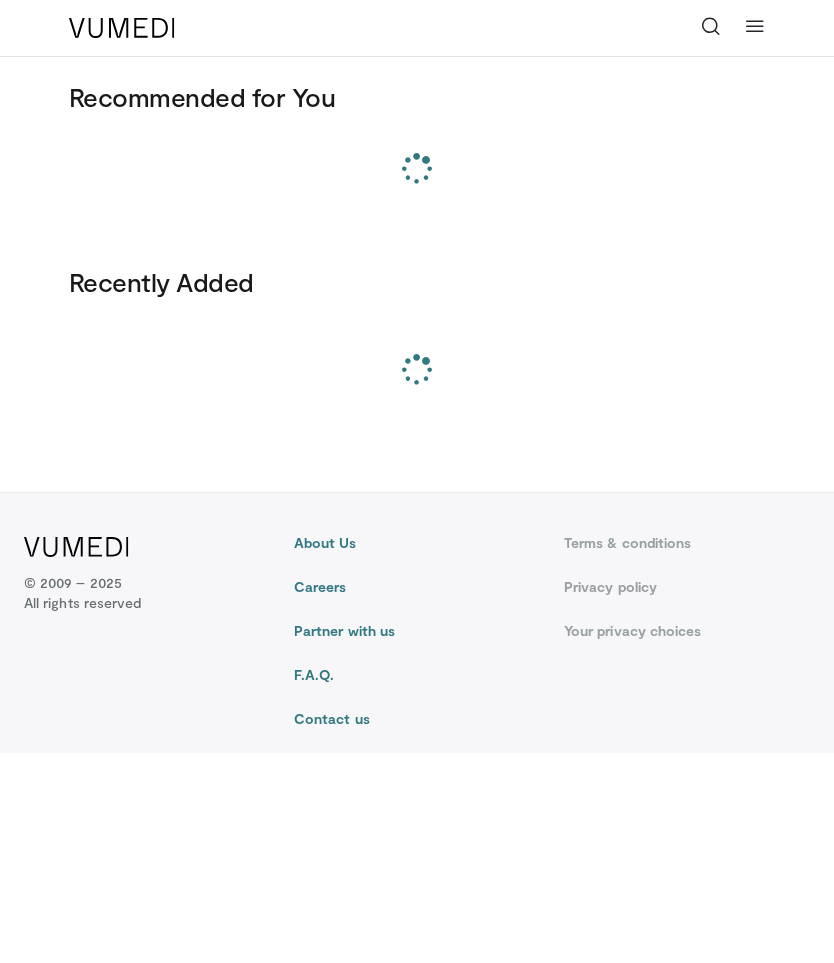 scroll, scrollTop: 0, scrollLeft: 0, axis: both 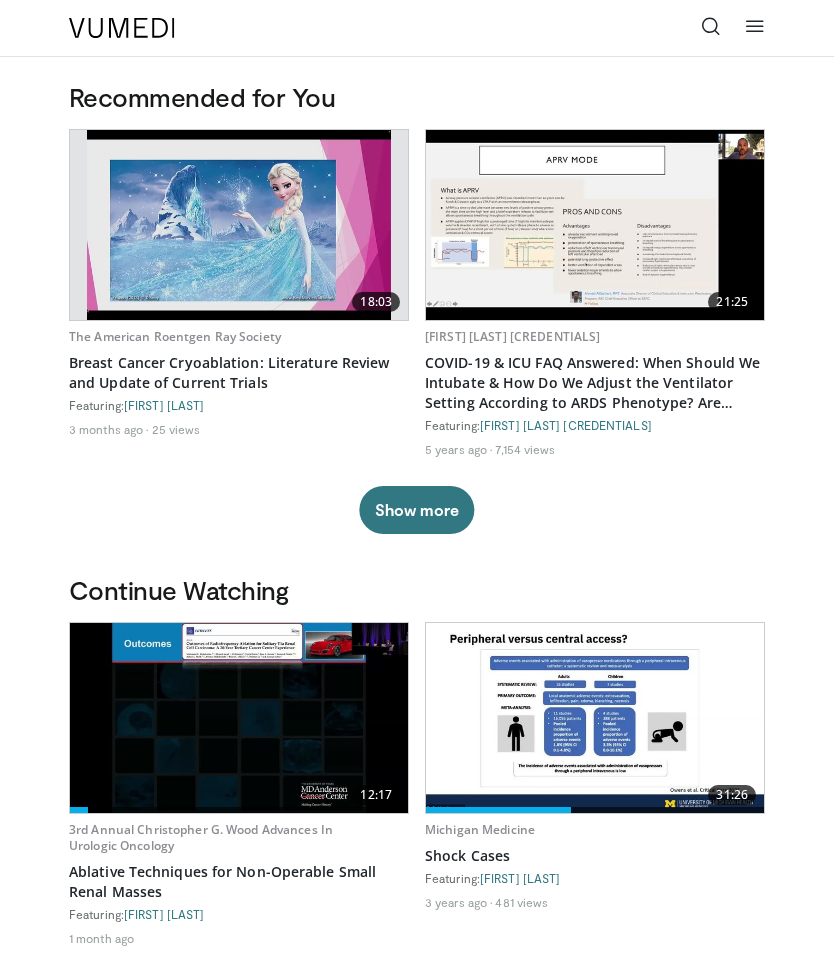 click at bounding box center [755, 26] 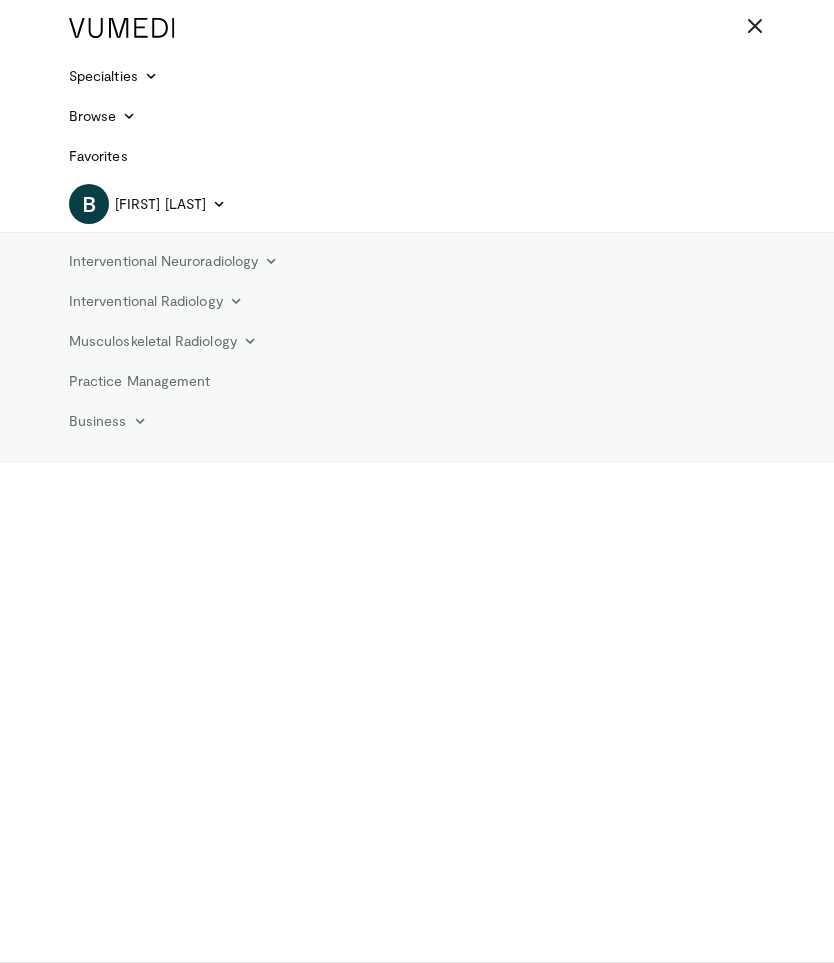 click on "Interventional Radiology" at bounding box center [156, 301] 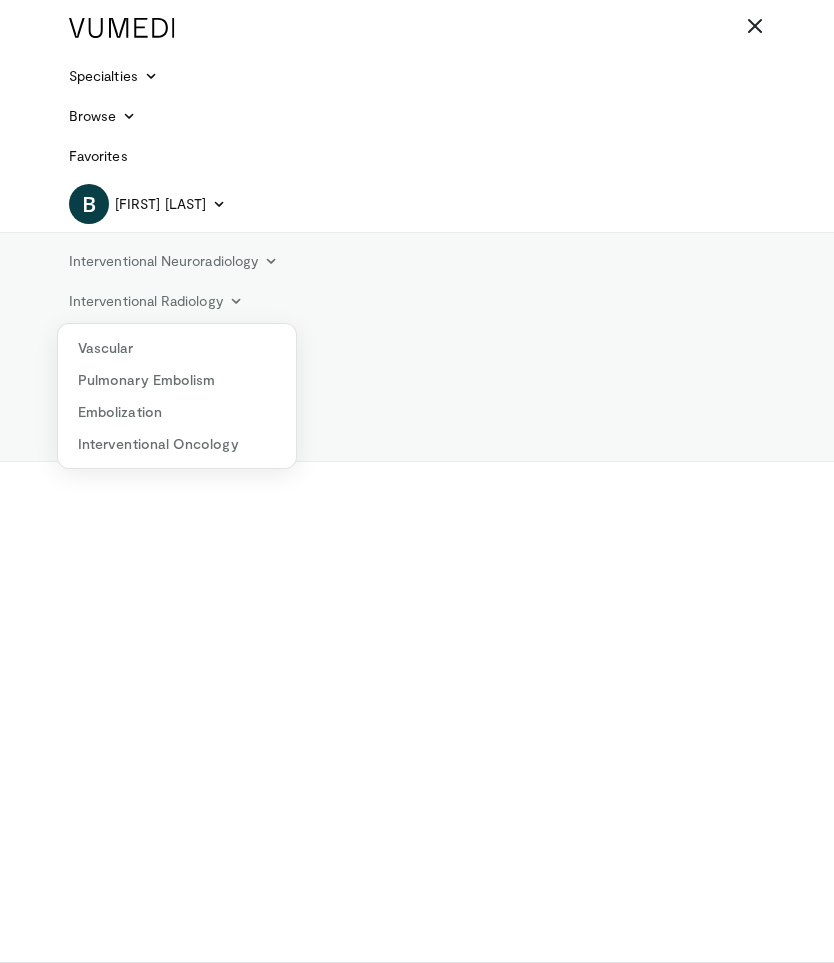 click on "Interventional Oncology" at bounding box center (177, 444) 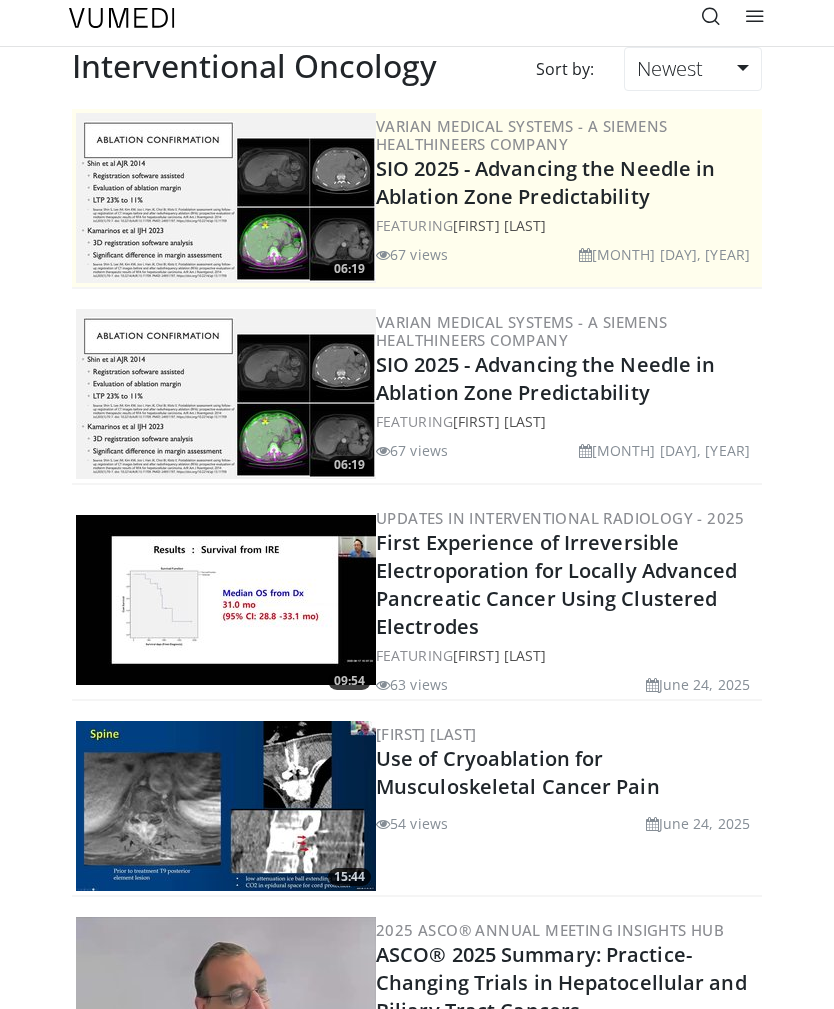 scroll, scrollTop: 0, scrollLeft: 0, axis: both 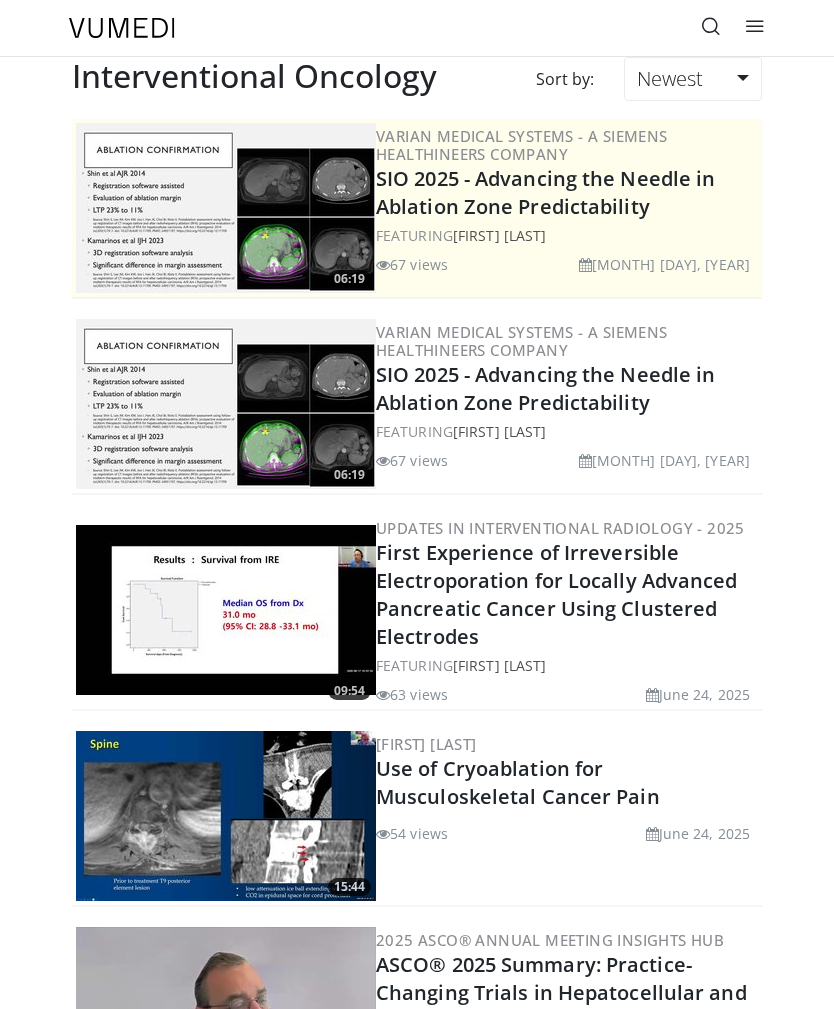 click at bounding box center [711, 28] 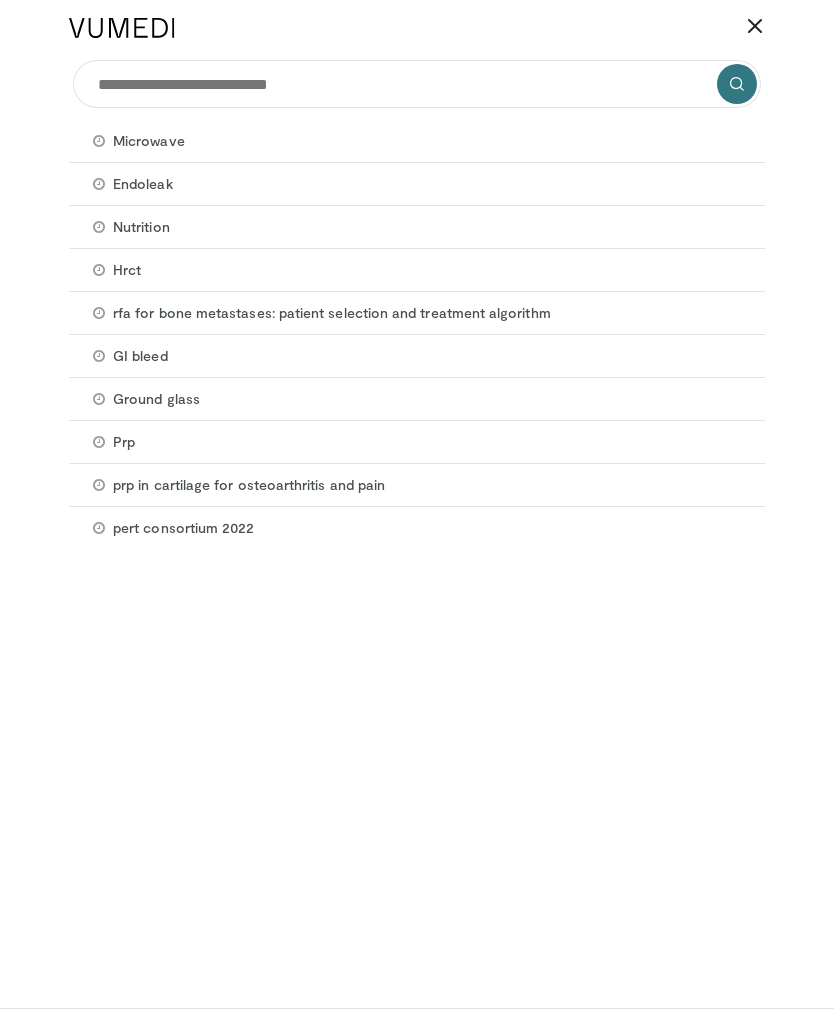 click on "Microwave" at bounding box center (149, 141) 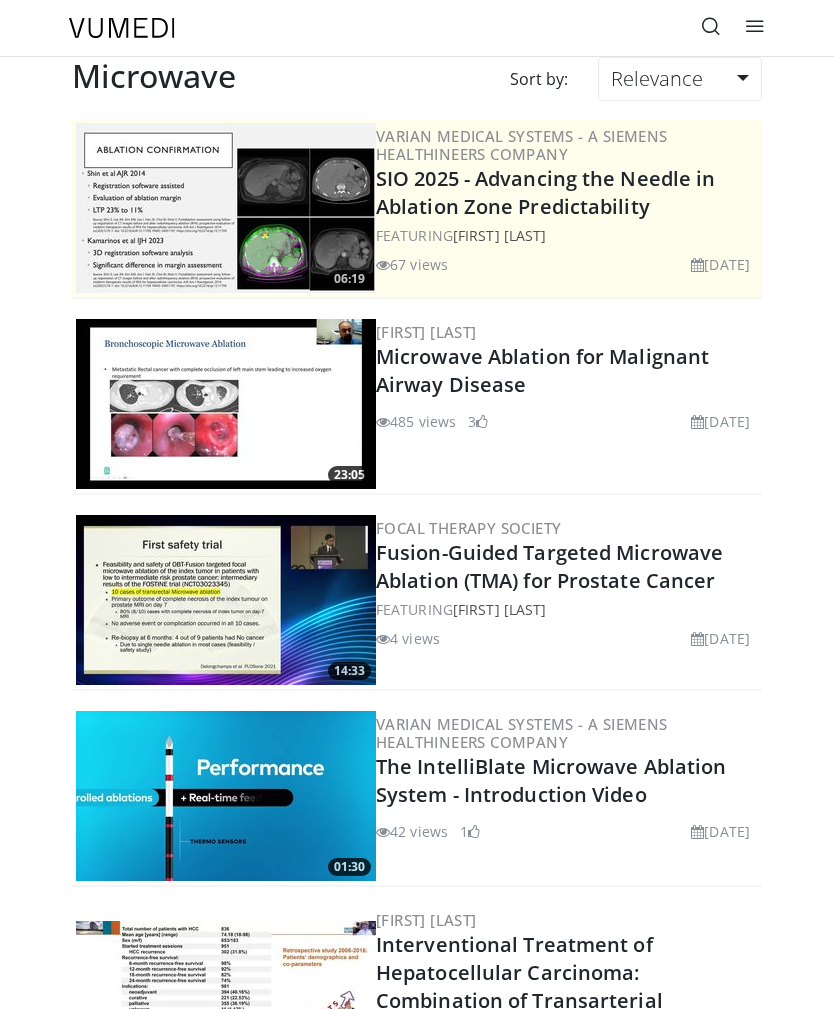 scroll, scrollTop: 0, scrollLeft: 0, axis: both 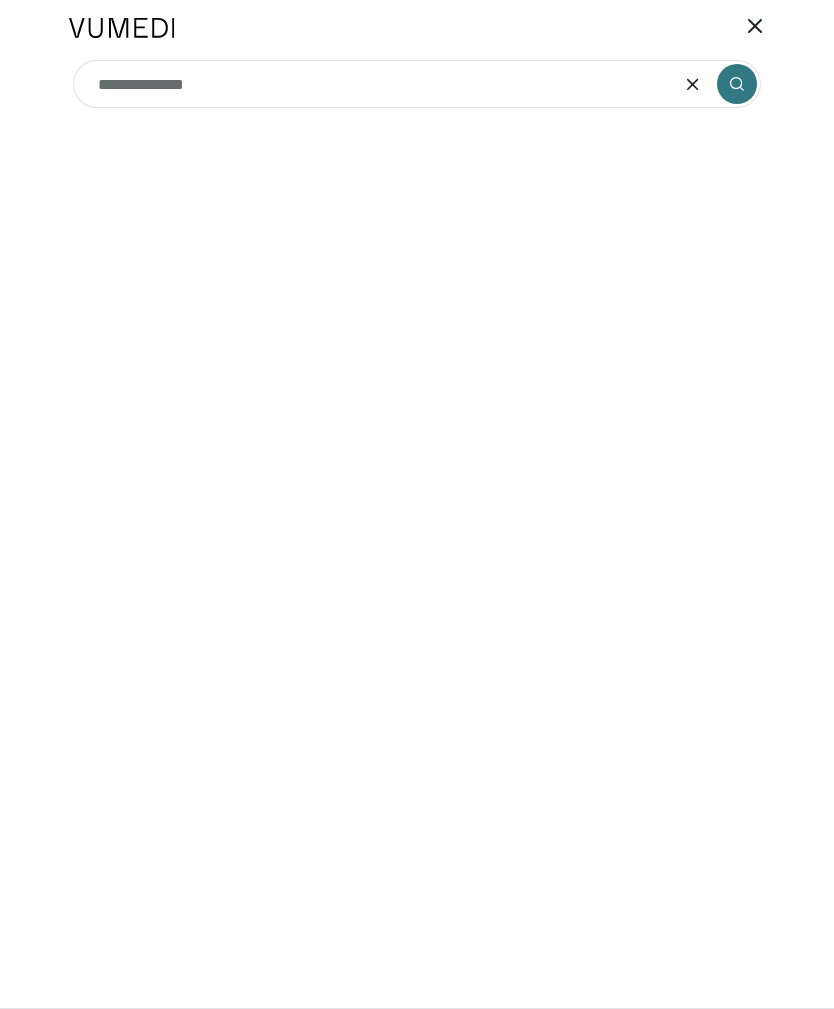 type on "**********" 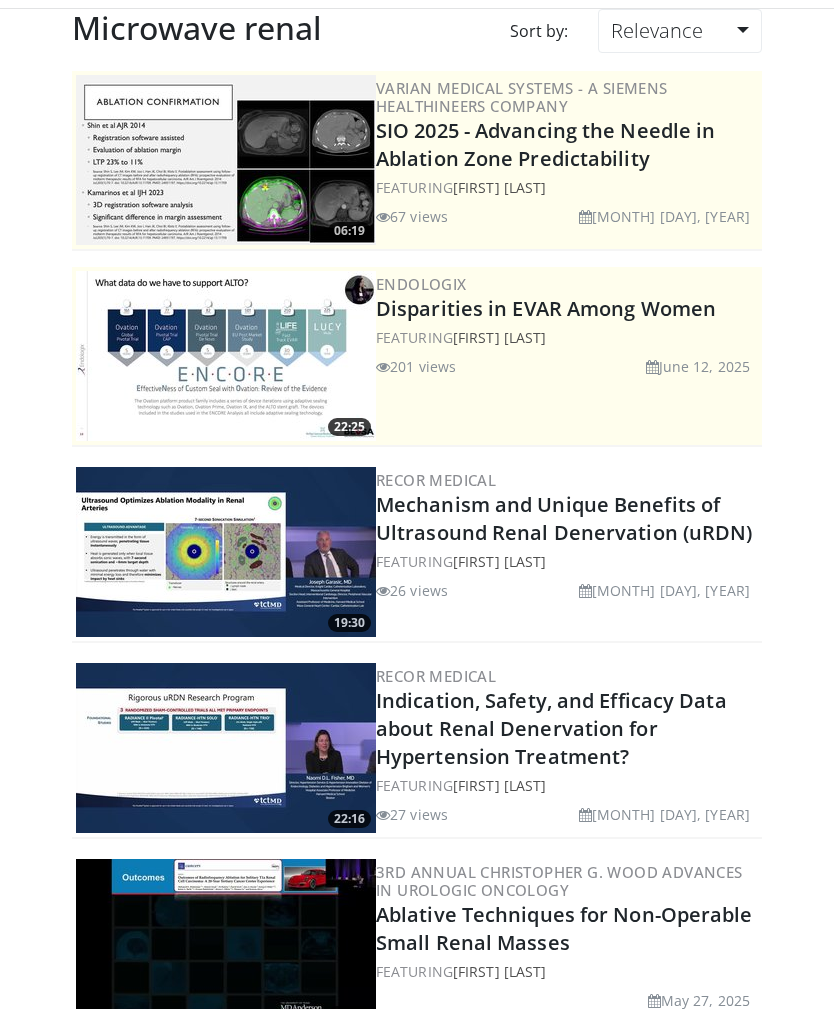scroll, scrollTop: 0, scrollLeft: 0, axis: both 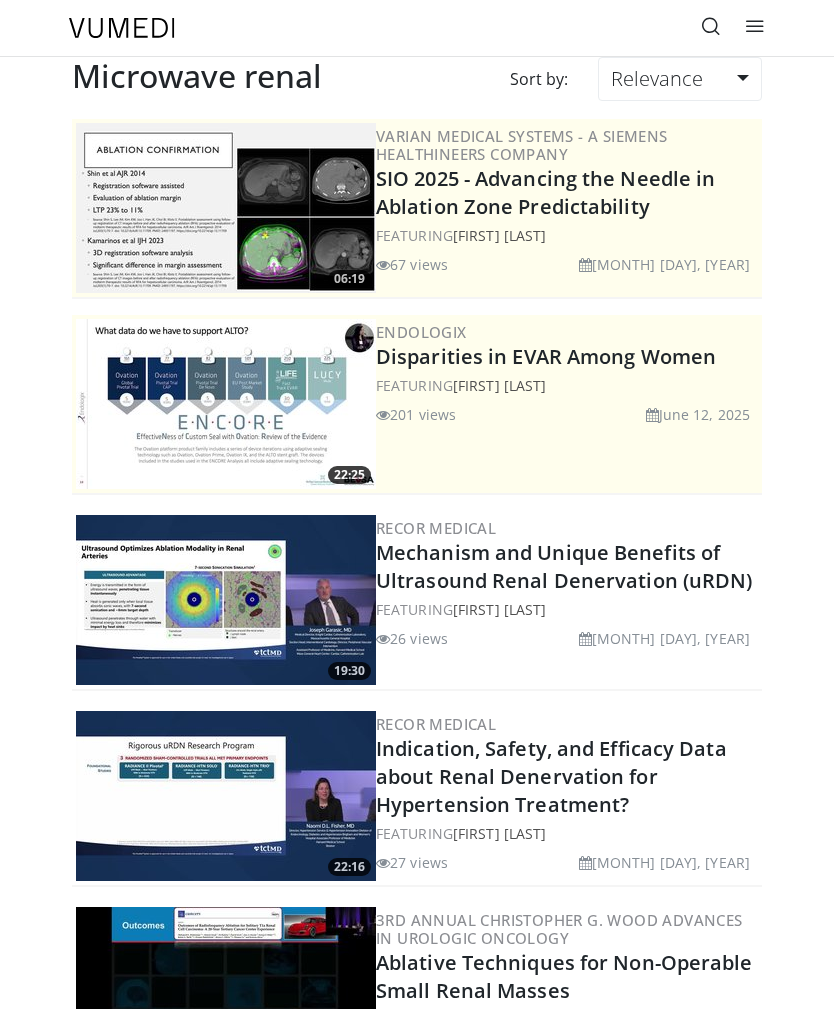 click at bounding box center [711, 26] 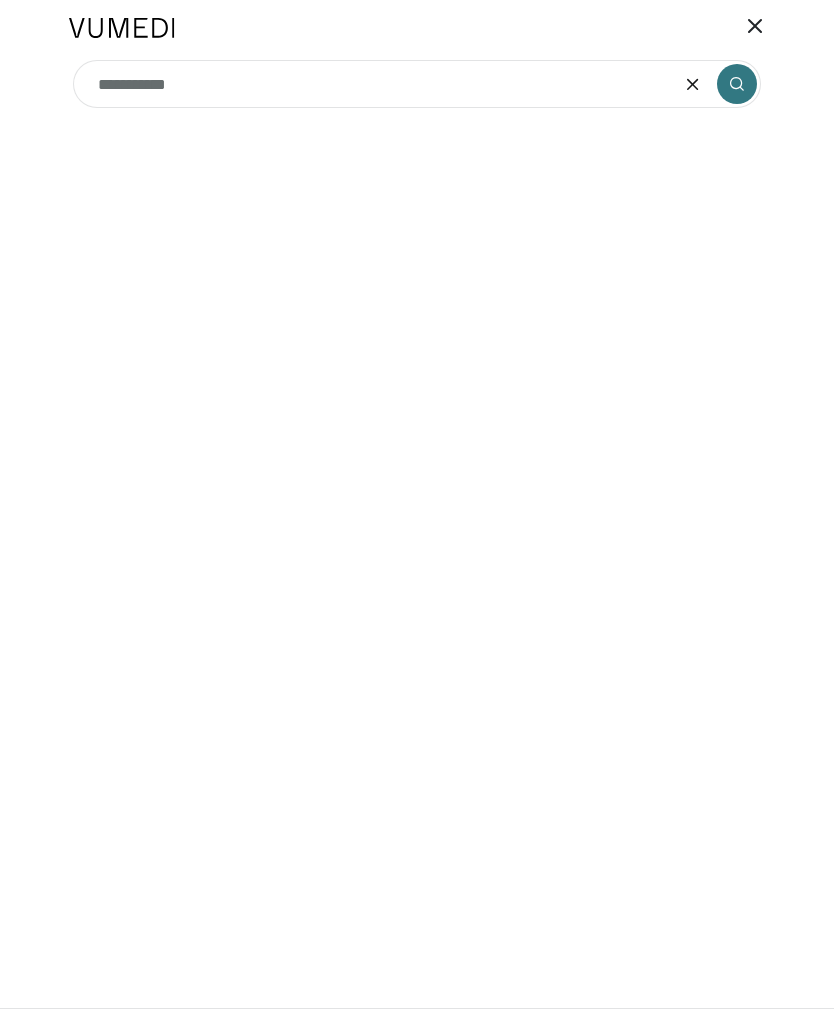 type on "*********" 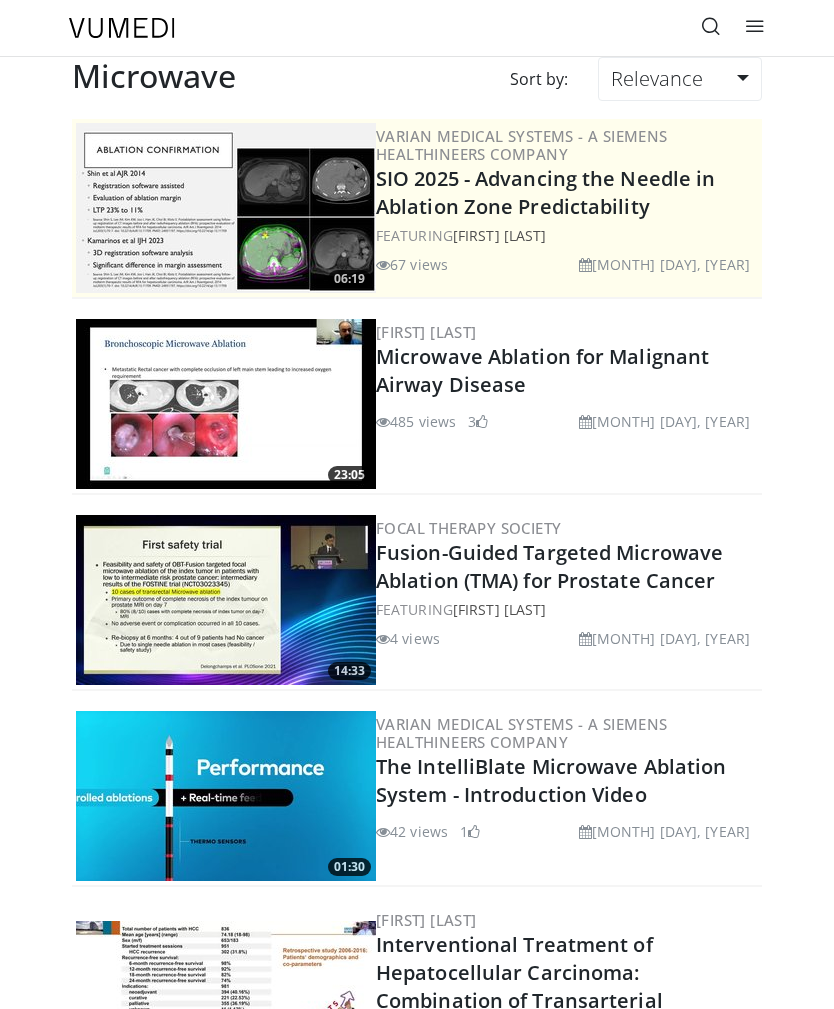 scroll, scrollTop: 0, scrollLeft: 0, axis: both 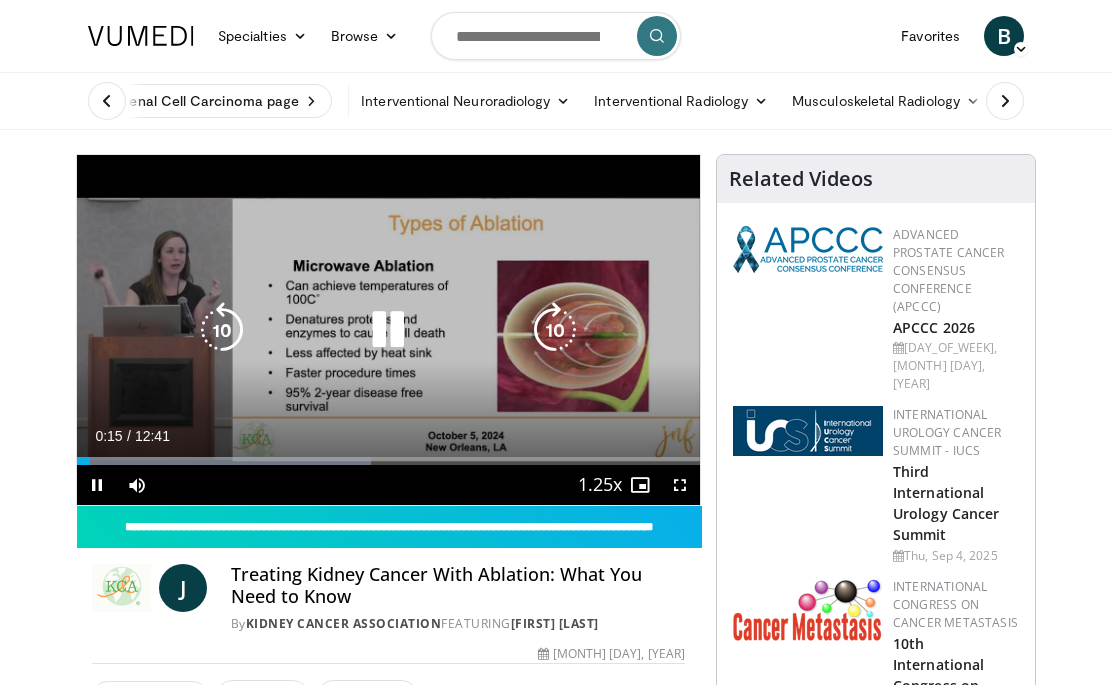 click on "10 seconds
Tap to unmute" at bounding box center (388, 330) 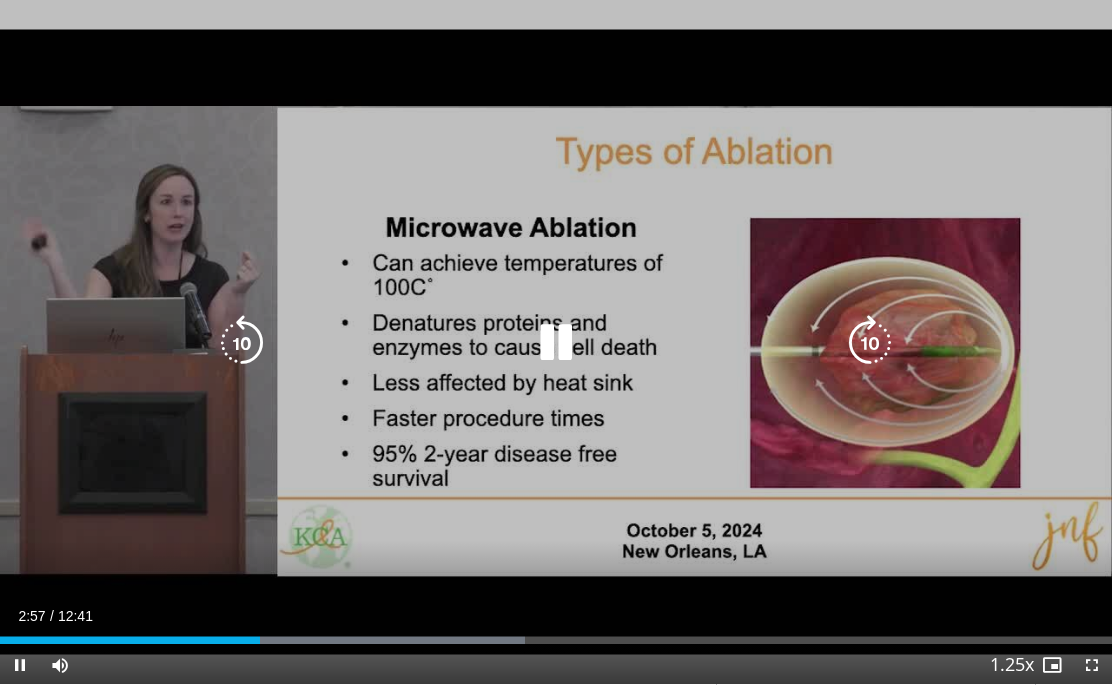 scroll, scrollTop: 13, scrollLeft: 0, axis: vertical 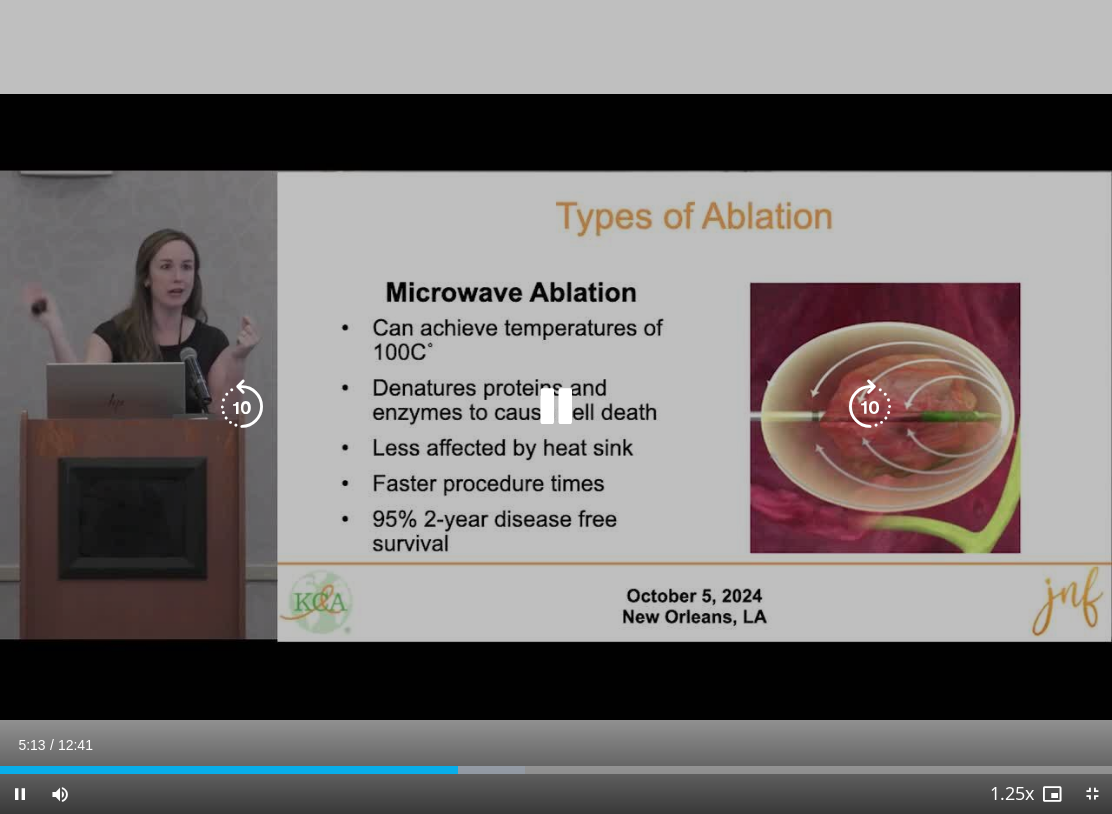 click at bounding box center (242, 407) 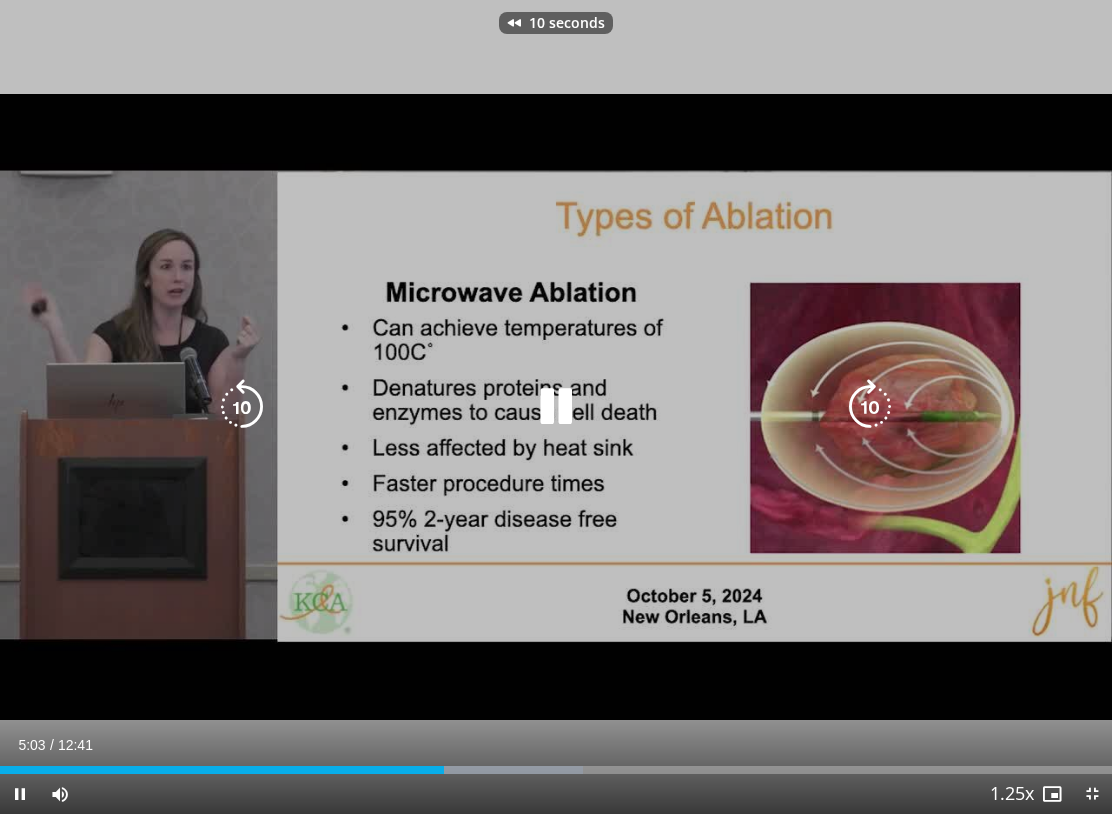 click at bounding box center (242, 407) 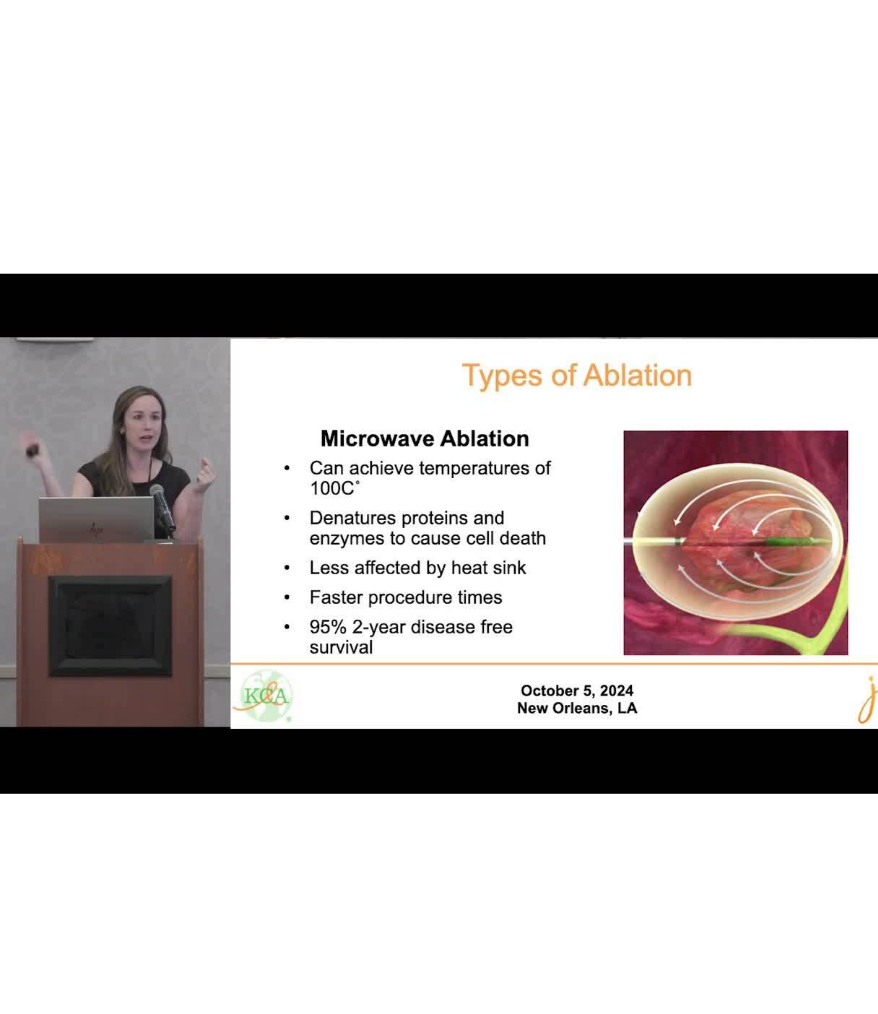 scroll, scrollTop: 13, scrollLeft: 0, axis: vertical 